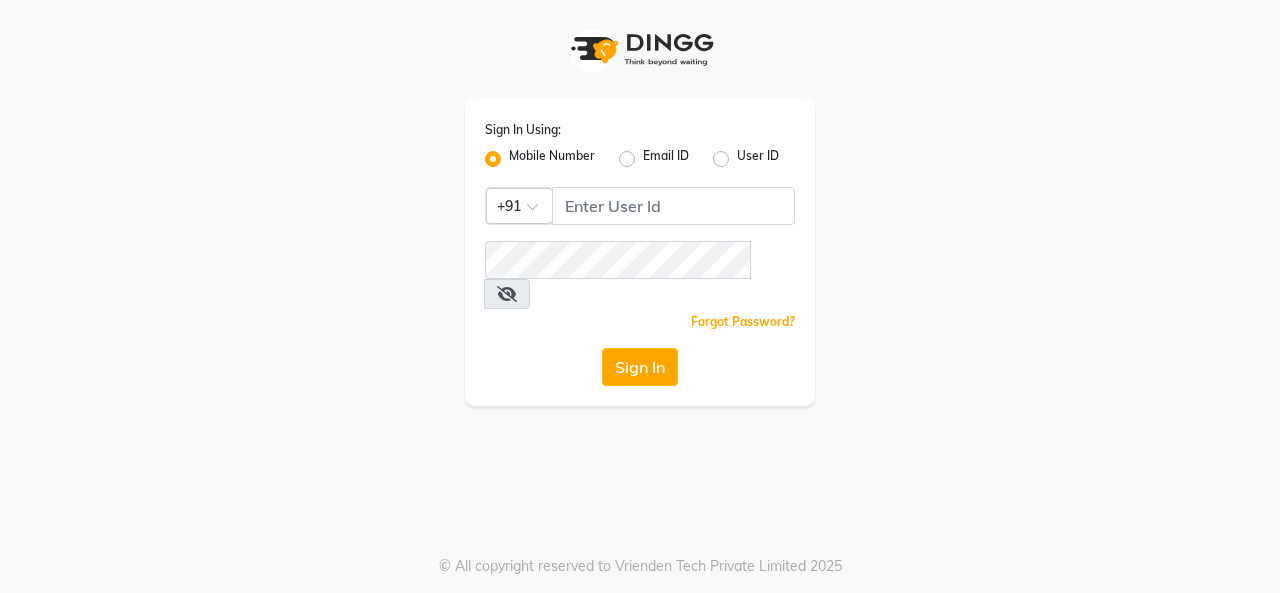 scroll, scrollTop: 0, scrollLeft: 0, axis: both 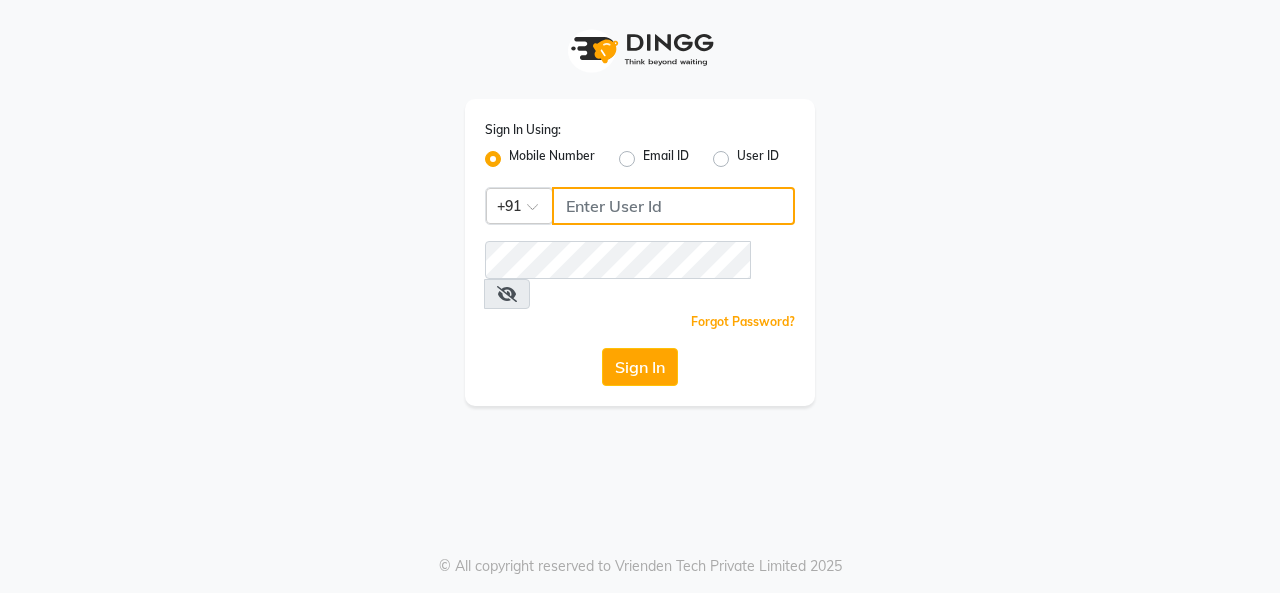 click 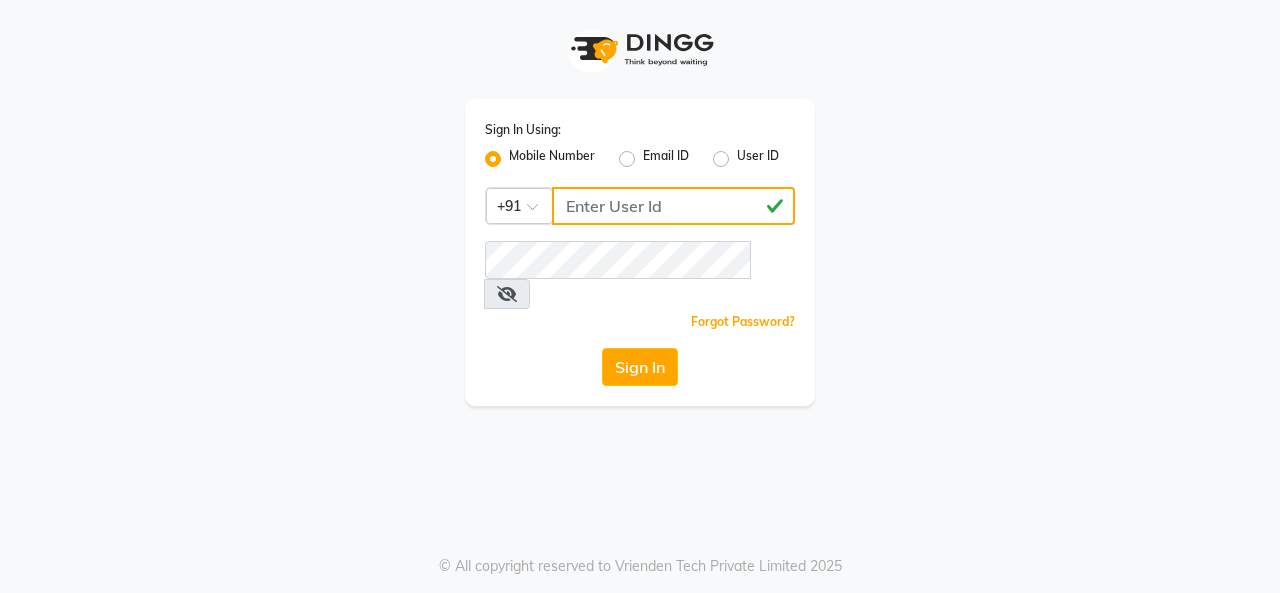 type on "[PHONE]" 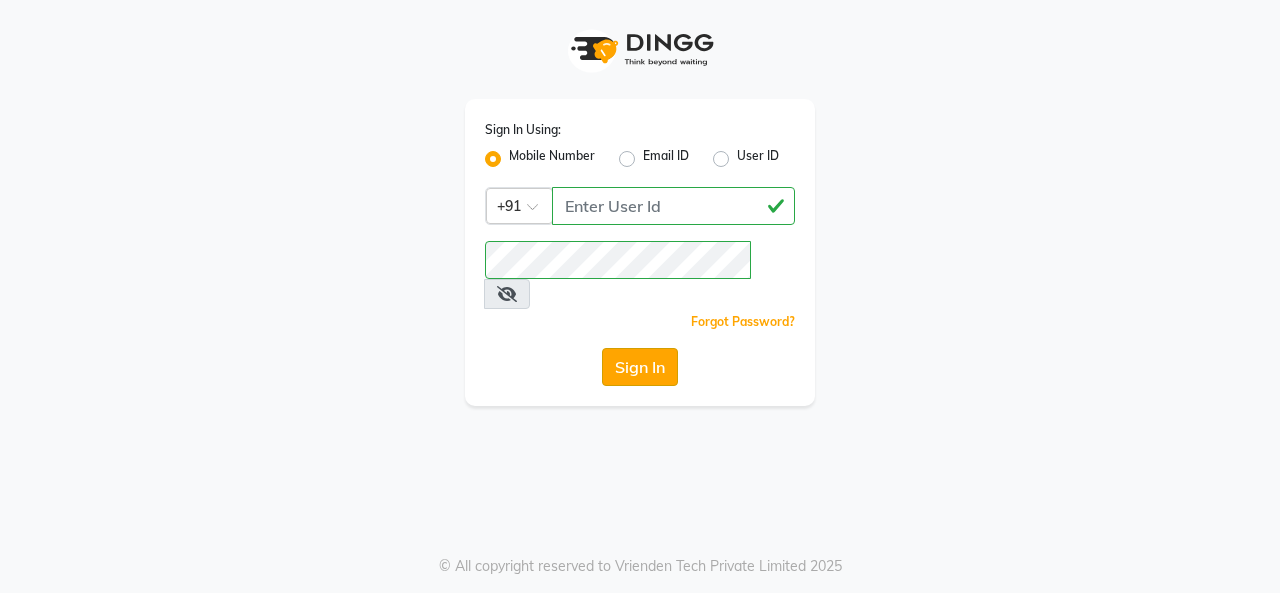 click on "Sign In" 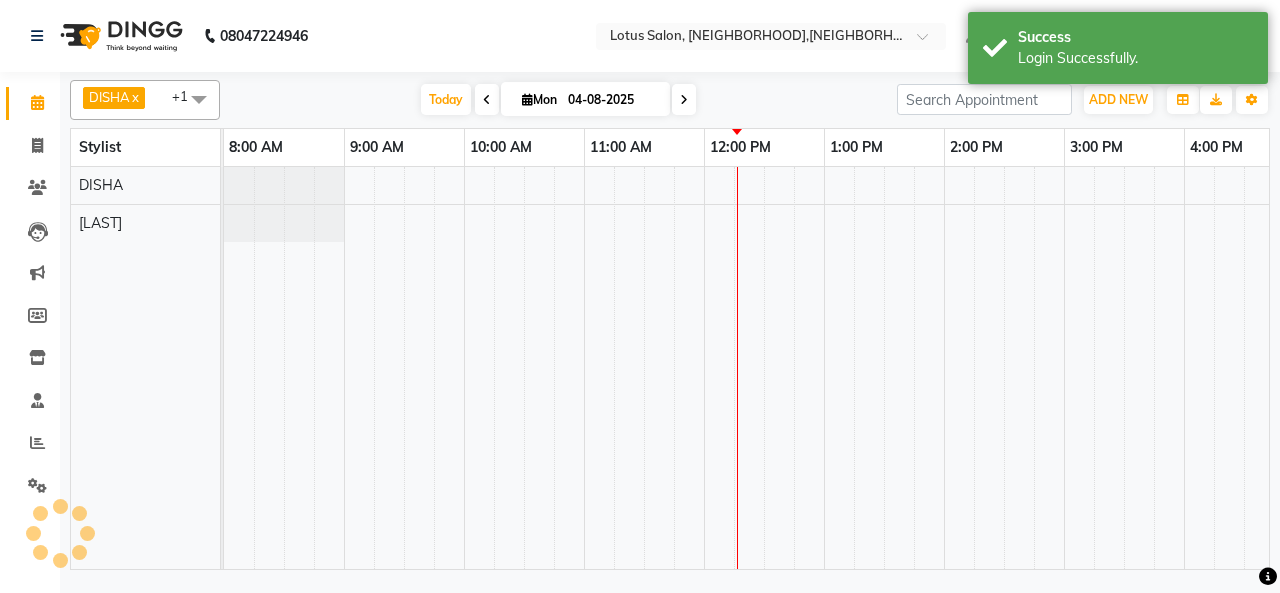 scroll, scrollTop: 0, scrollLeft: 0, axis: both 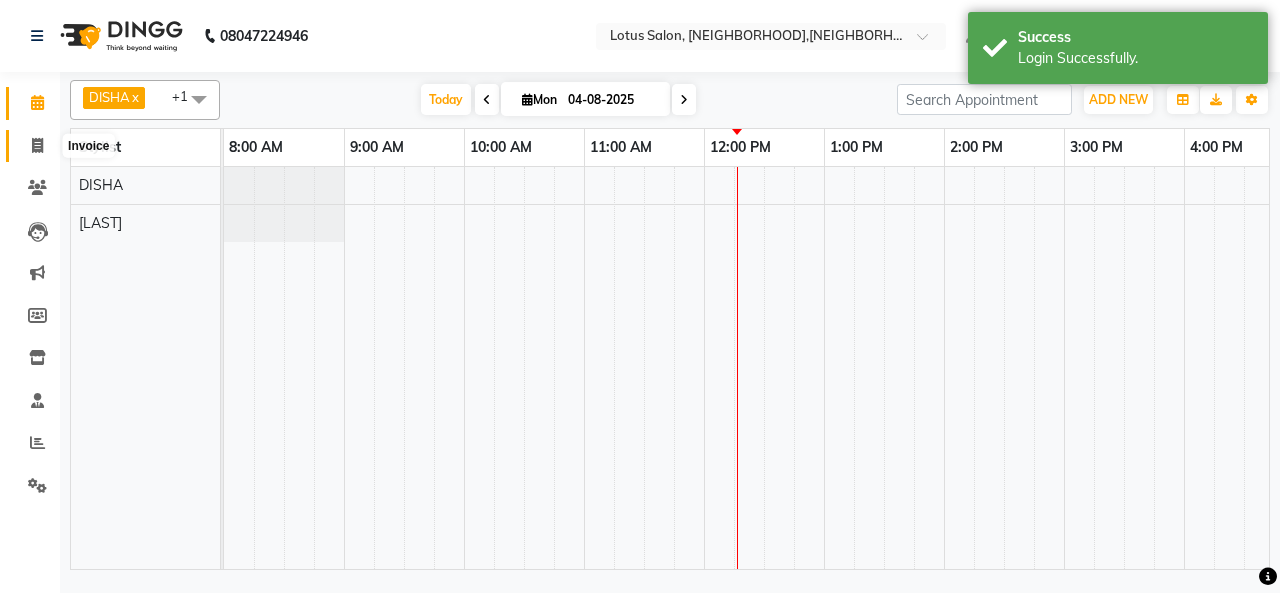 click 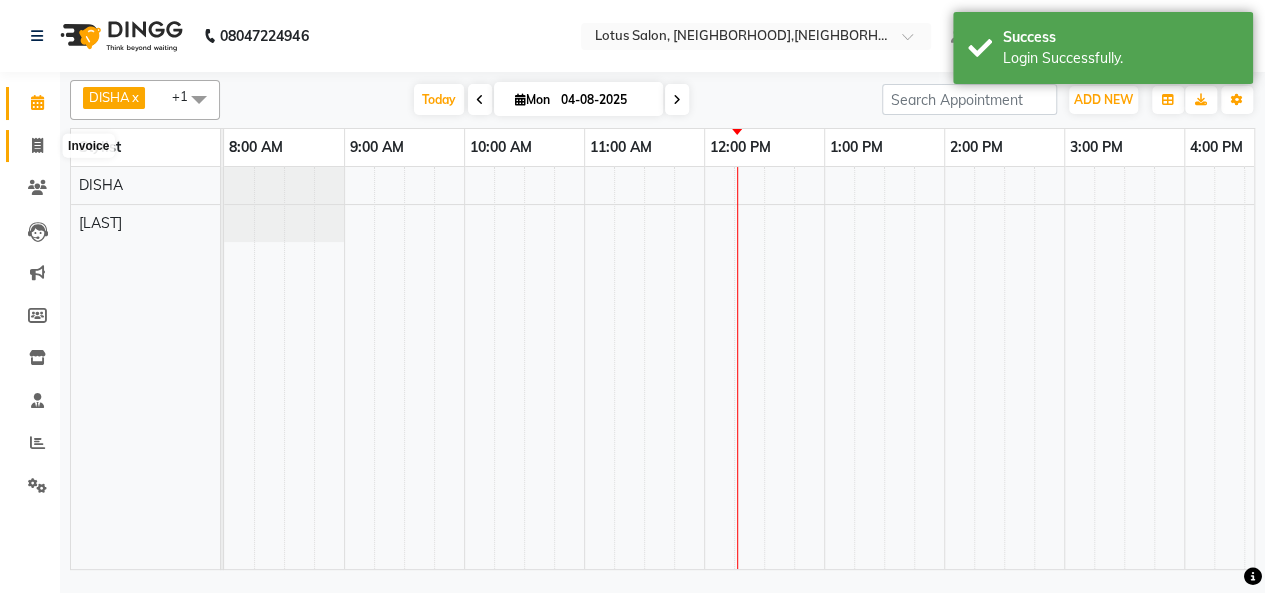 select on "service" 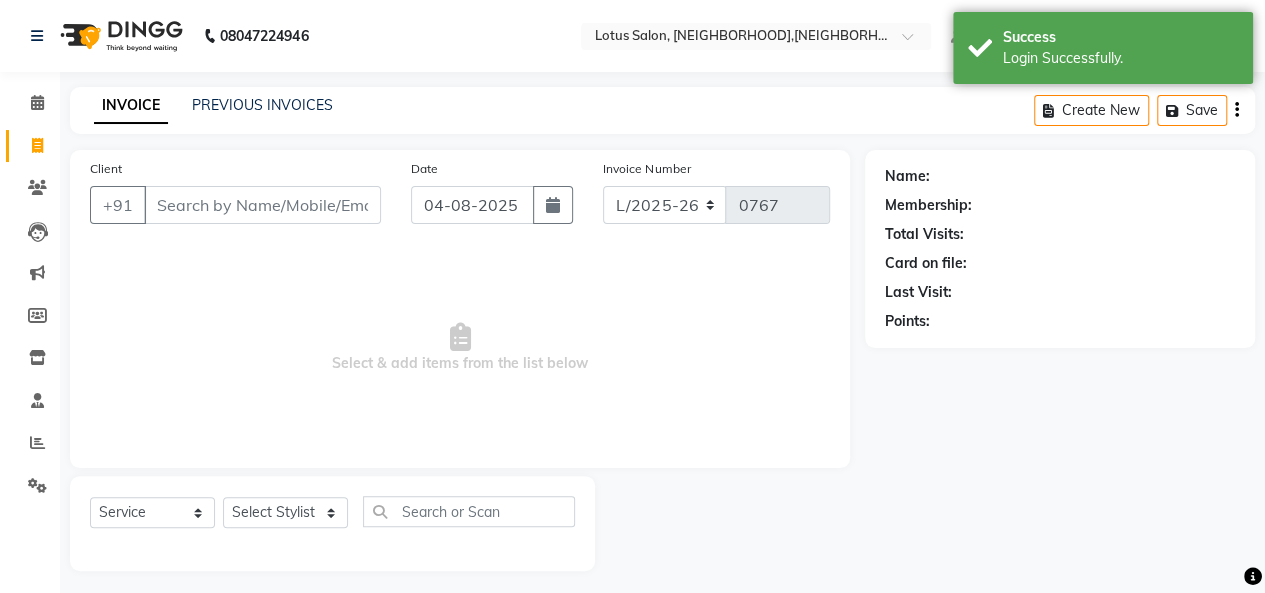 click on "Client" at bounding box center (262, 205) 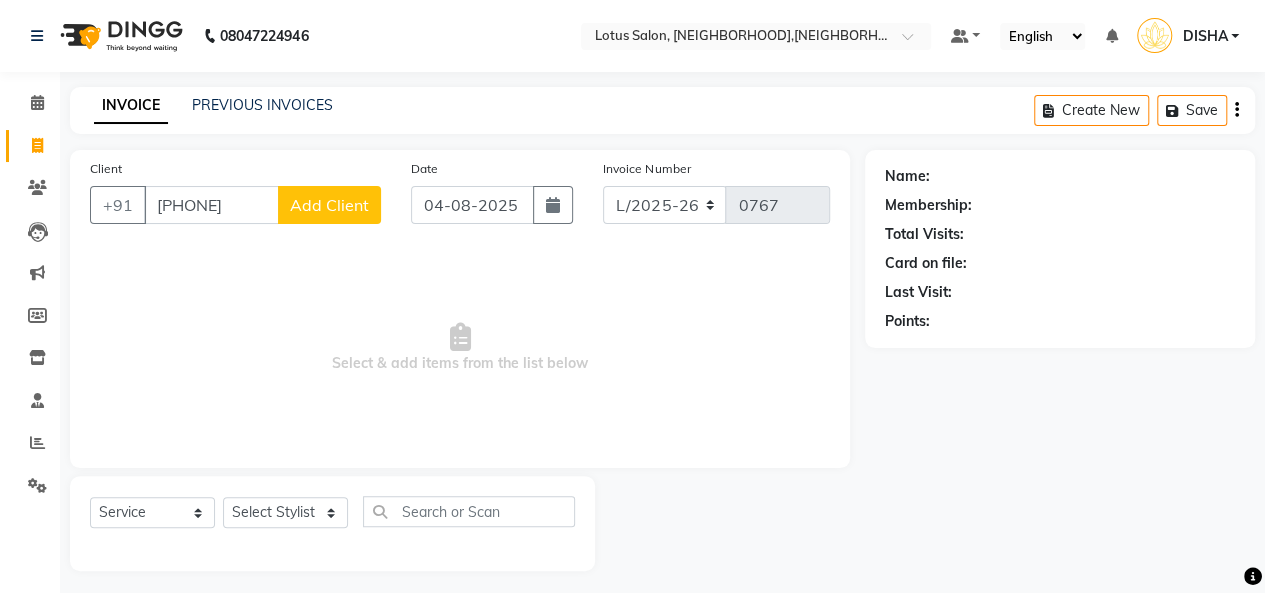 type on "[PHONE]" 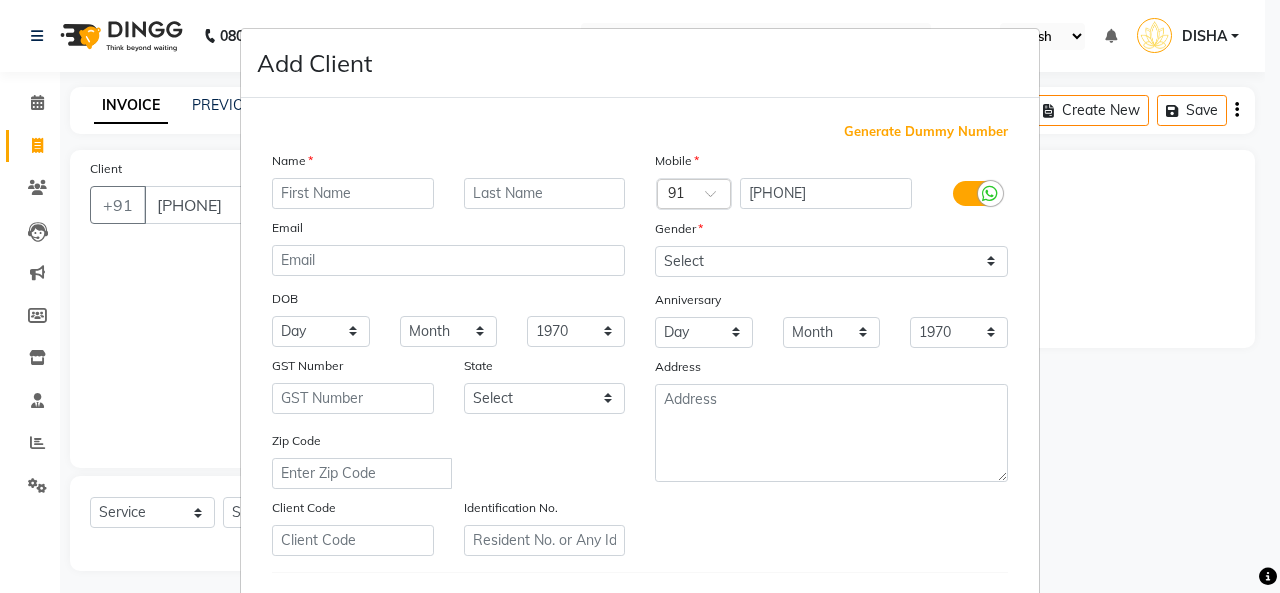 click at bounding box center [353, 193] 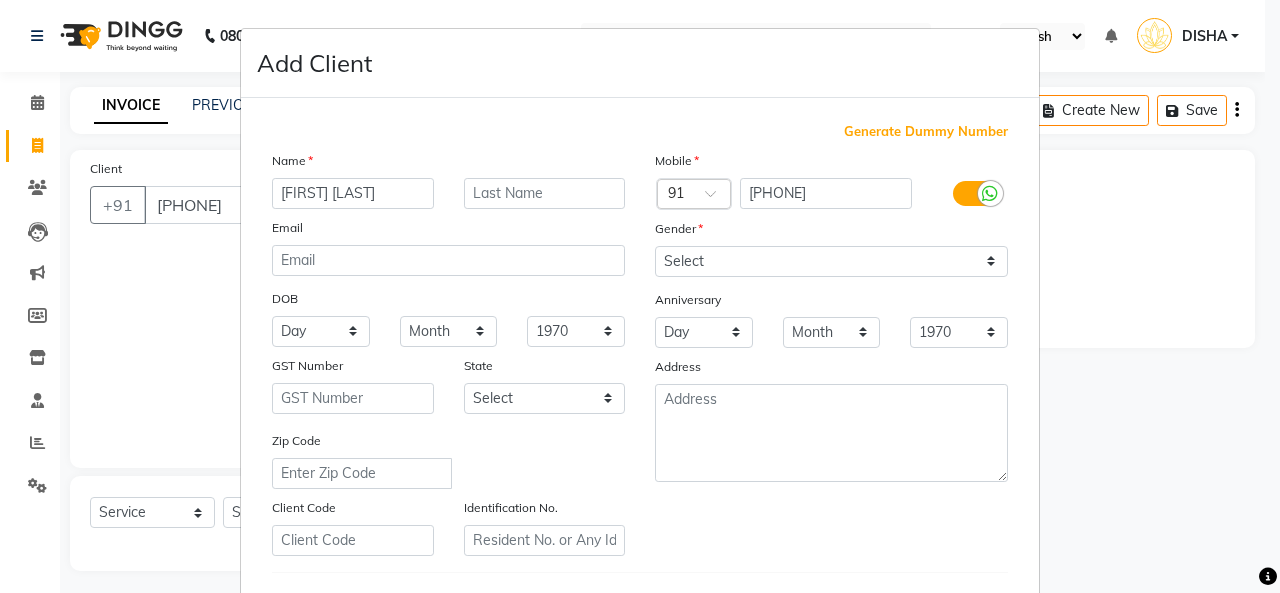 type on "[FIRST] [LAST]" 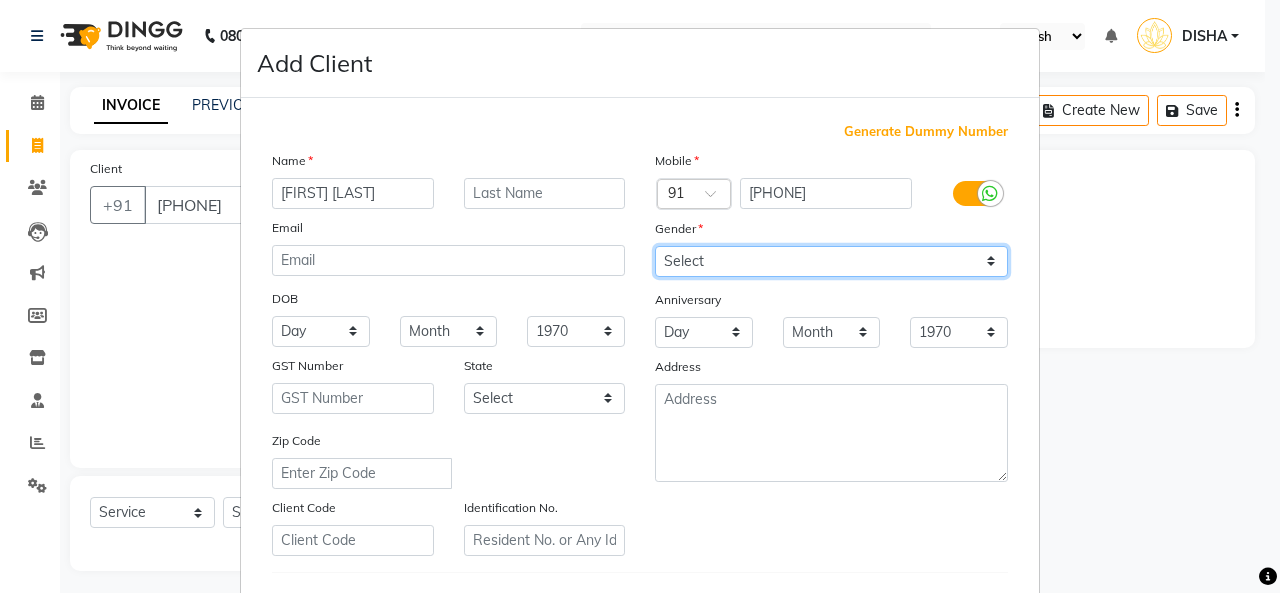 click on "Select Male Female Other Prefer Not To Say" at bounding box center (831, 261) 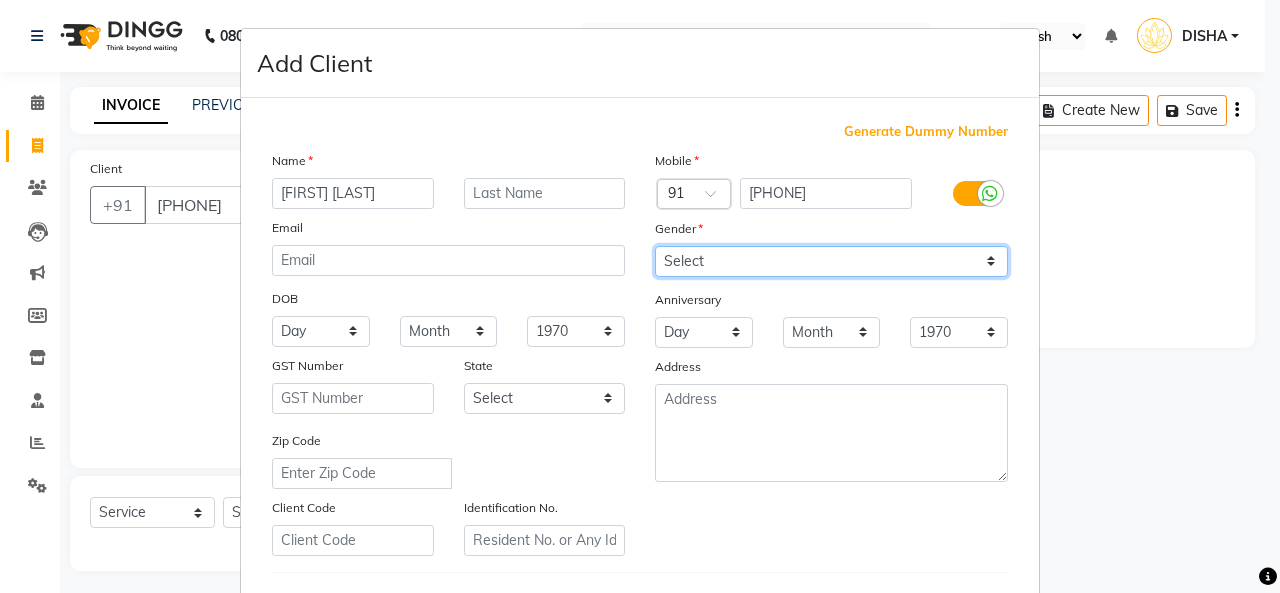 select on "female" 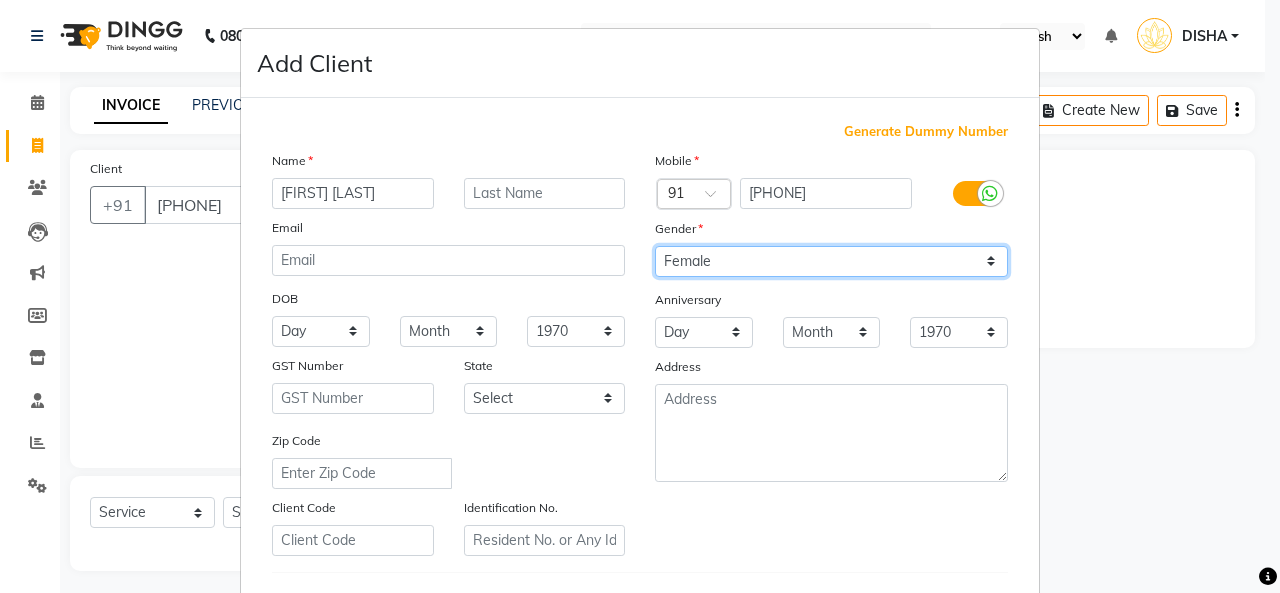 click on "Select Male Female Other Prefer Not To Say" at bounding box center [831, 261] 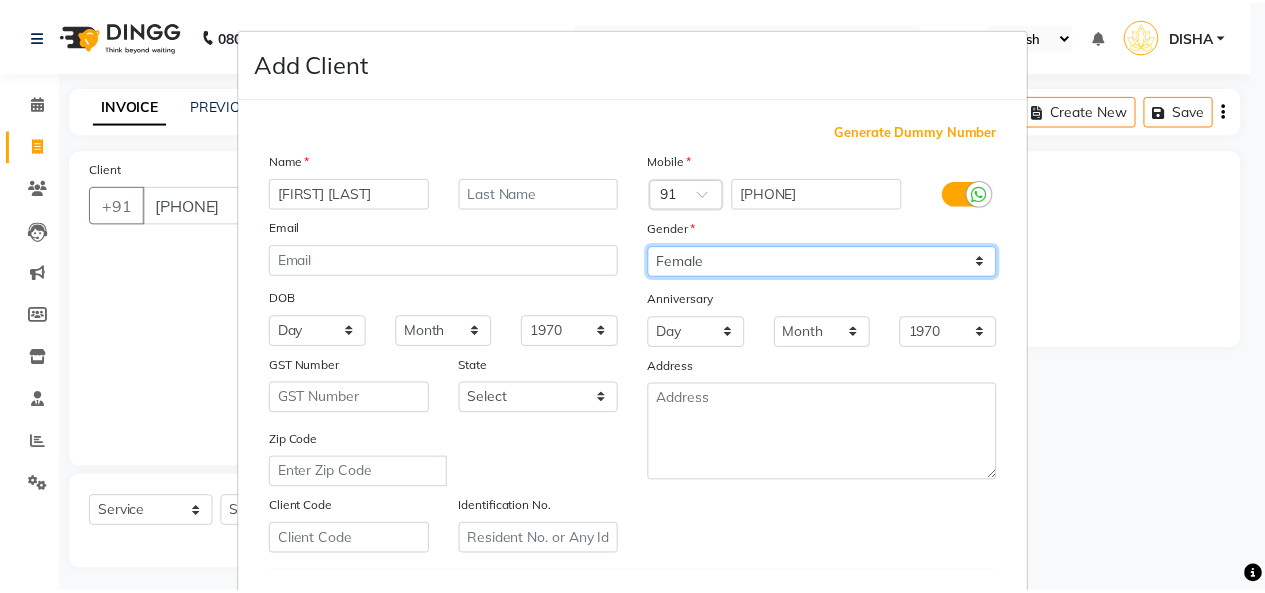scroll, scrollTop: 326, scrollLeft: 0, axis: vertical 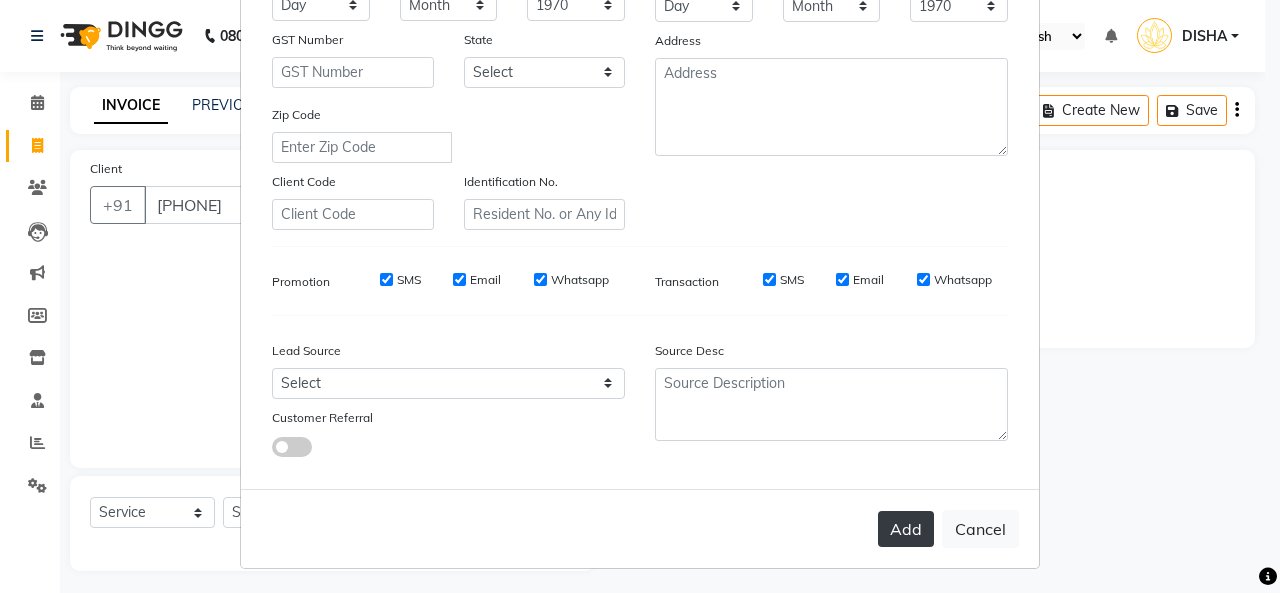 click on "Add" at bounding box center [906, 529] 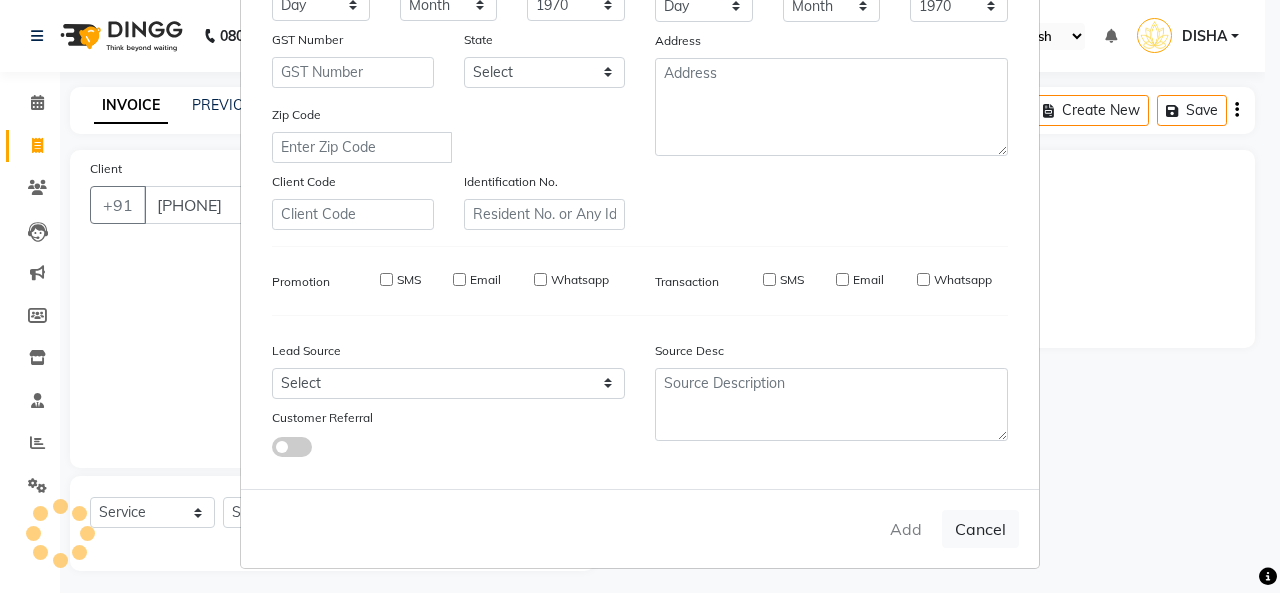 type 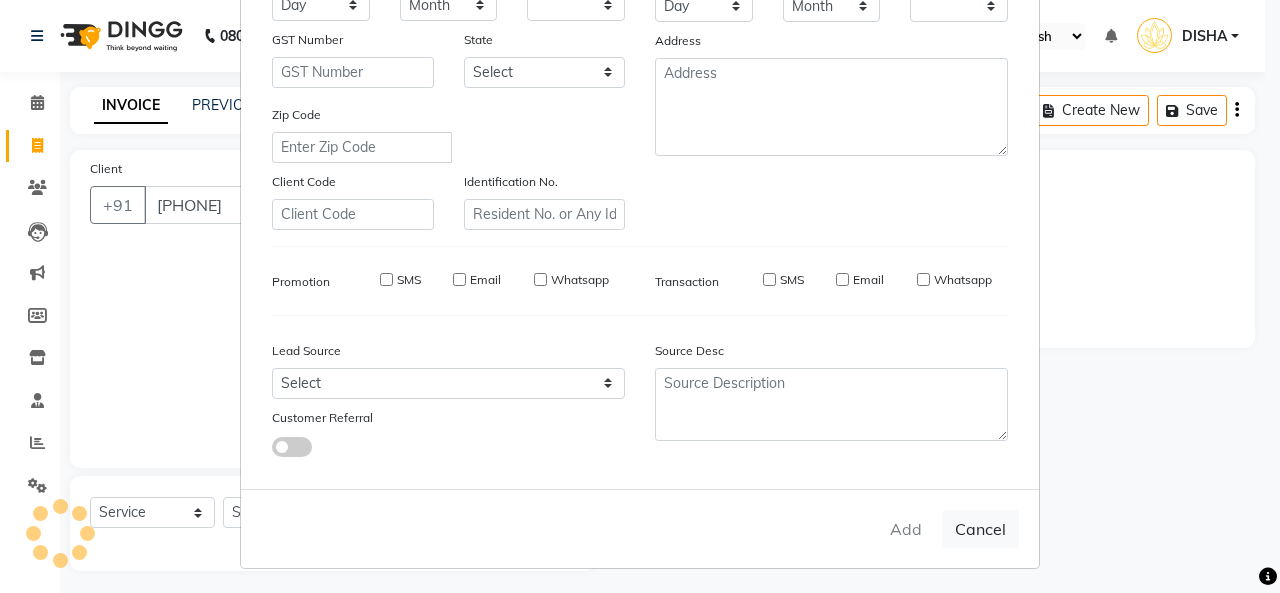 checkbox on "false" 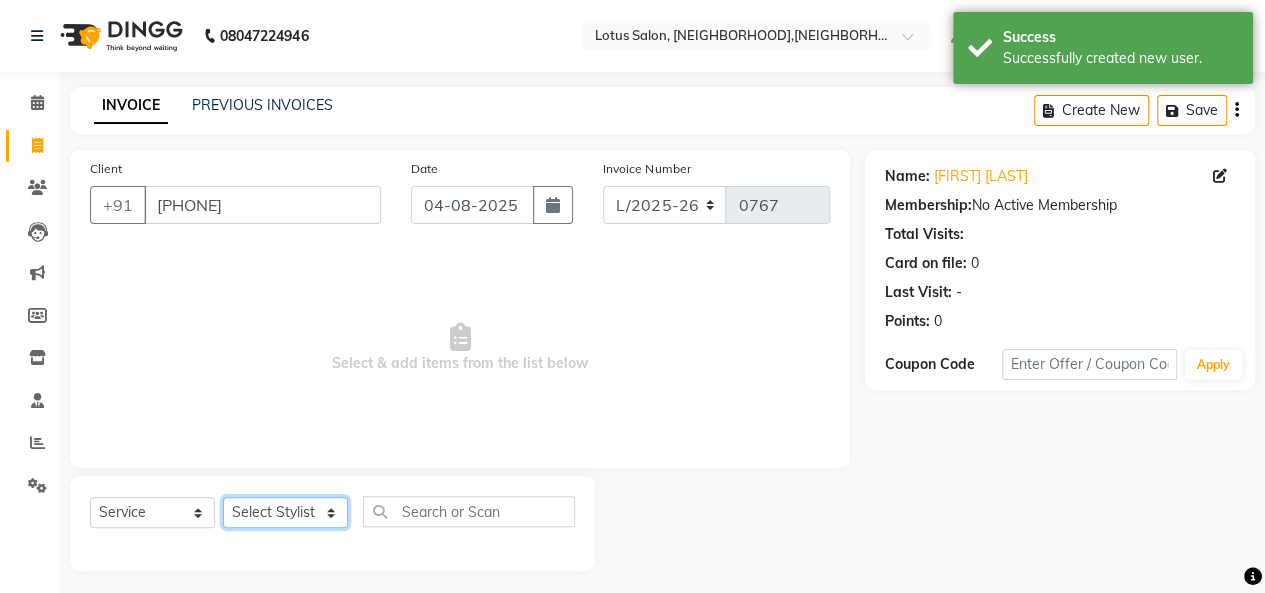 click on "Select Stylist DISHA Kshema Mahima Naflin Ranjini Shahanas" 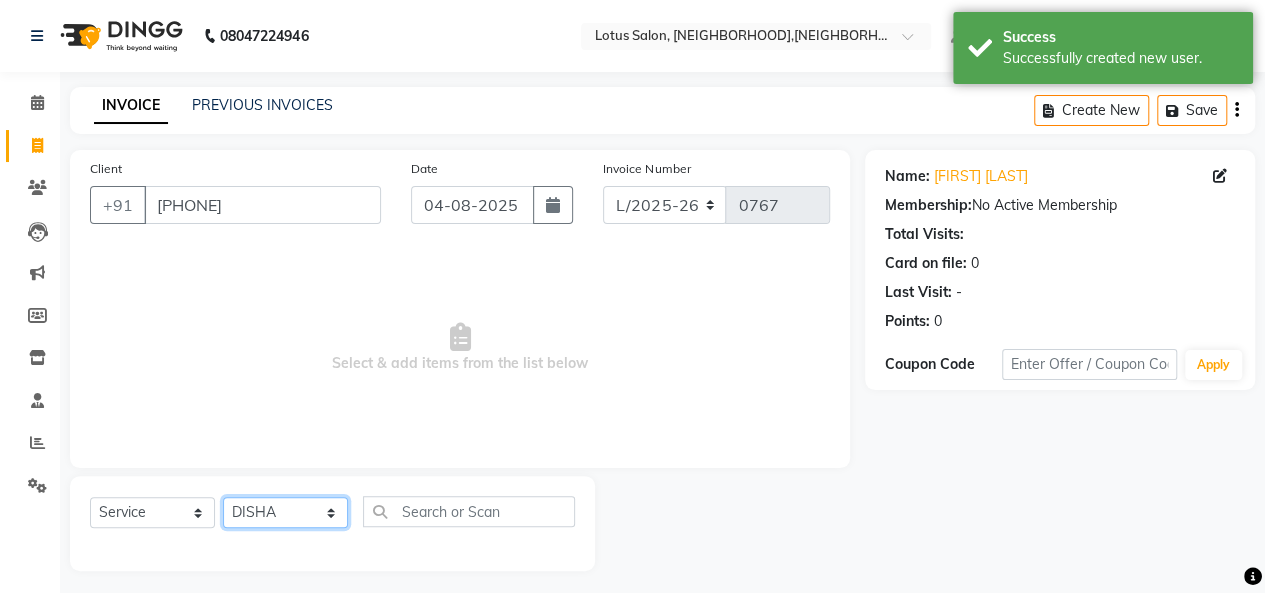 click on "Select Stylist DISHA Kshema Mahima Naflin Ranjini Shahanas" 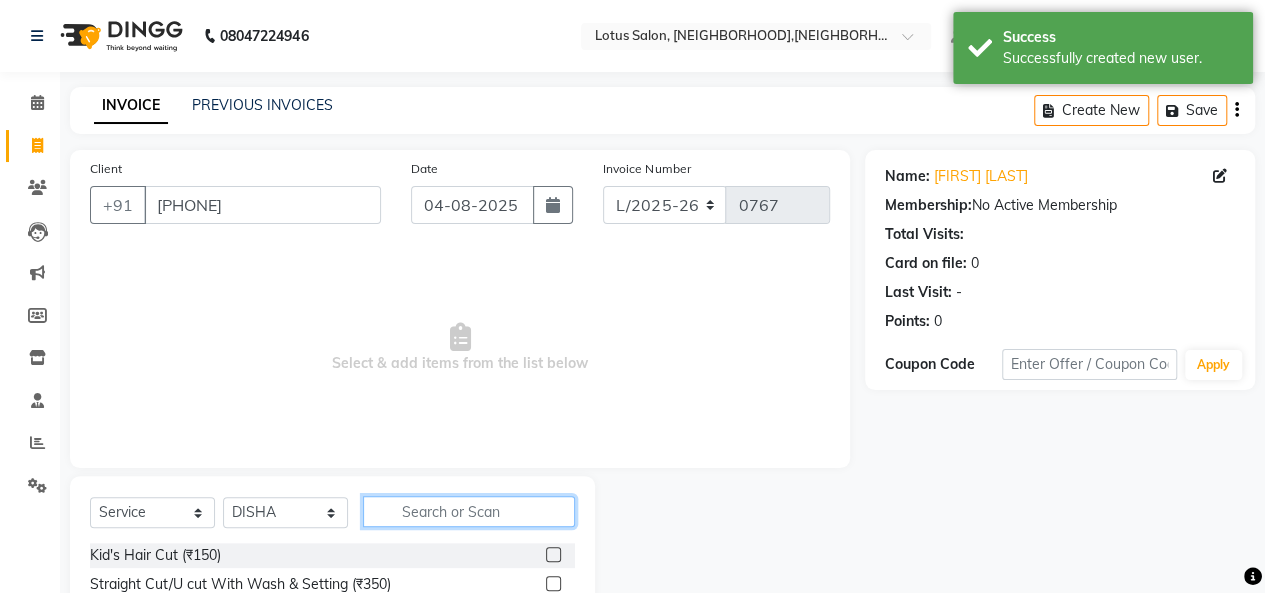 click 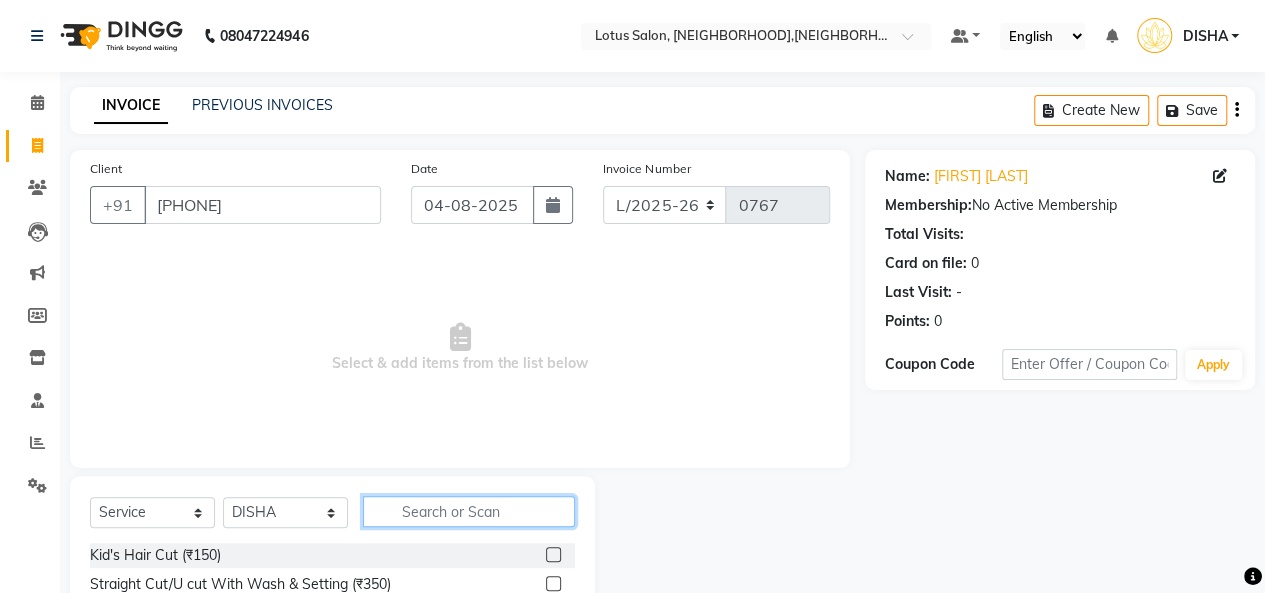 click 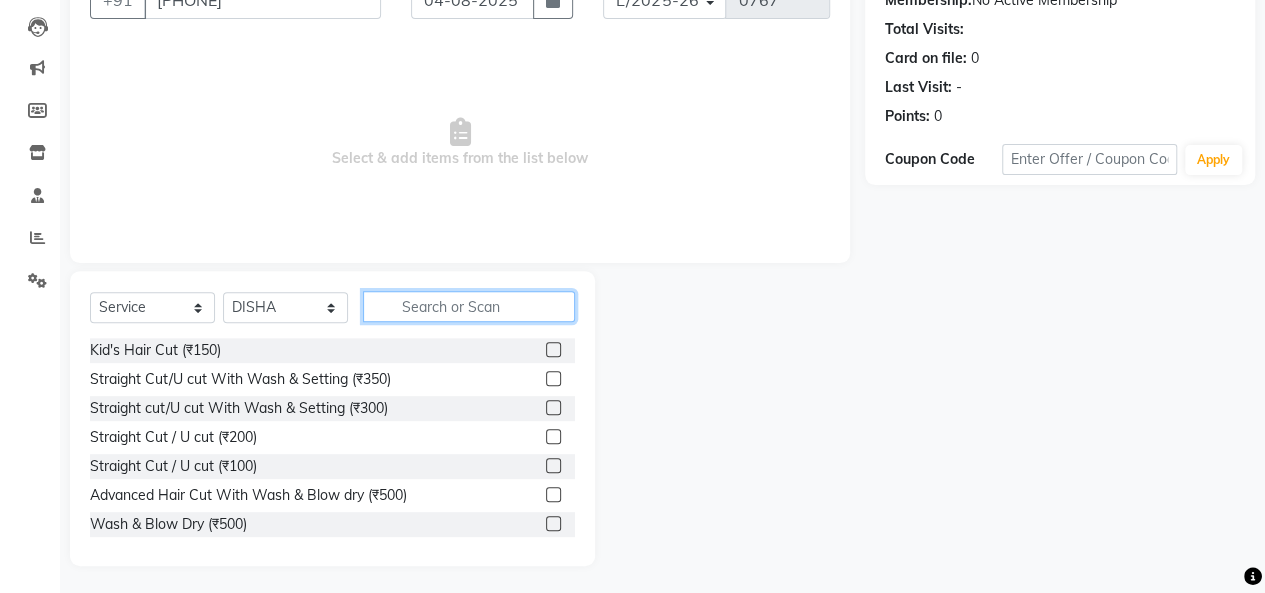 scroll, scrollTop: 206, scrollLeft: 0, axis: vertical 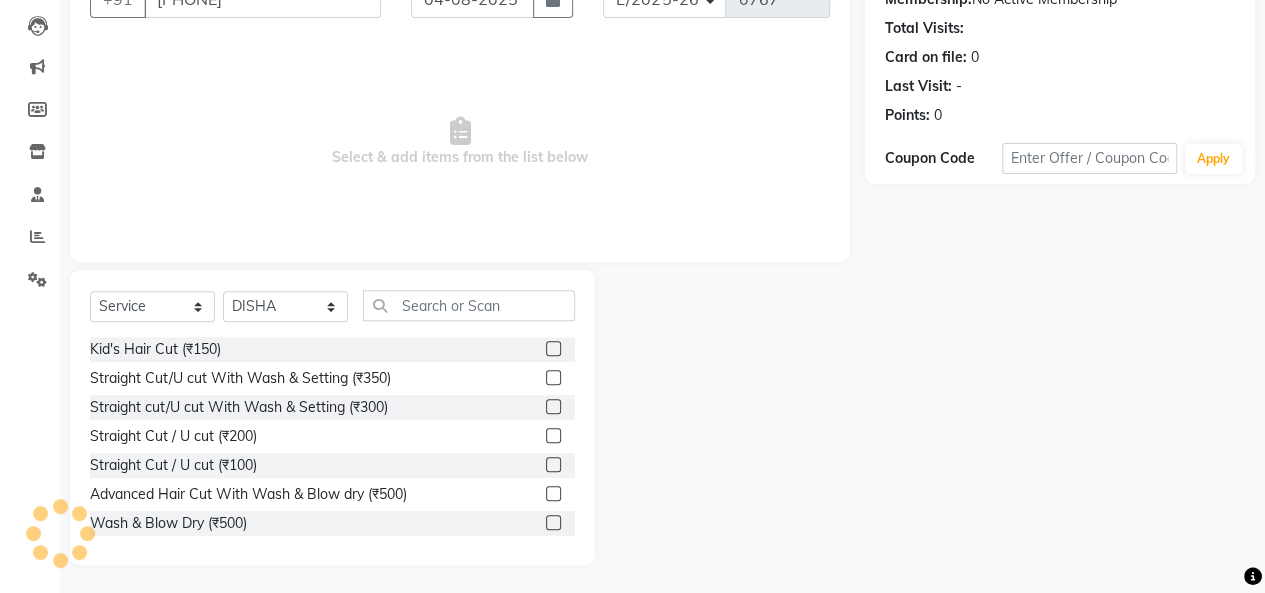 click 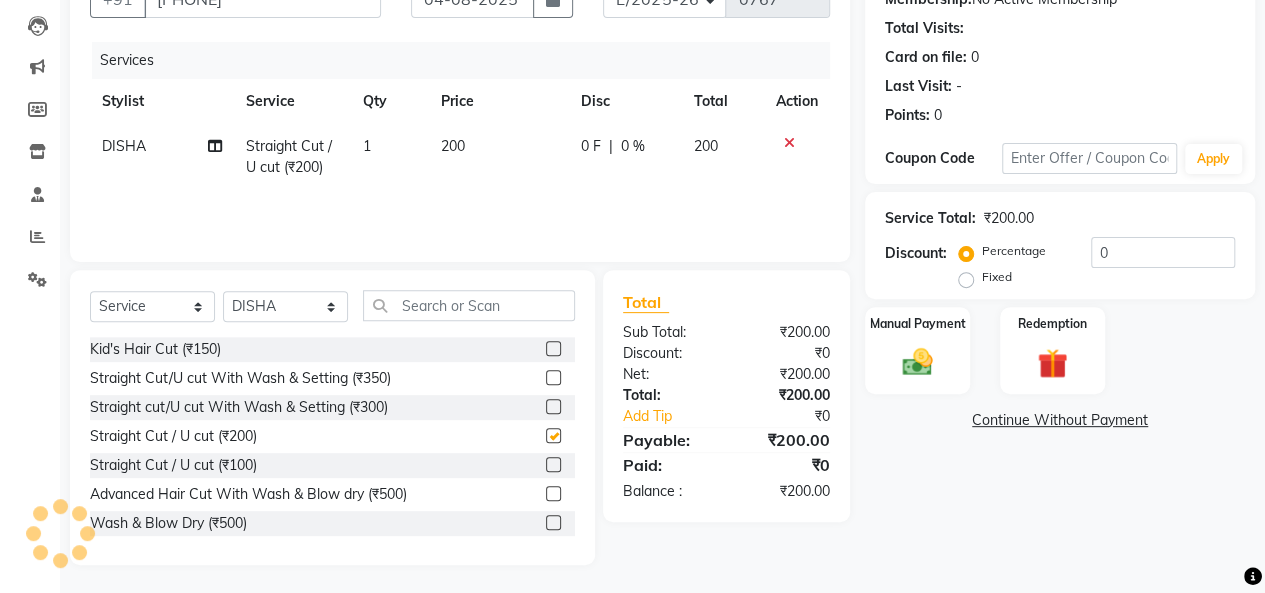 checkbox on "false" 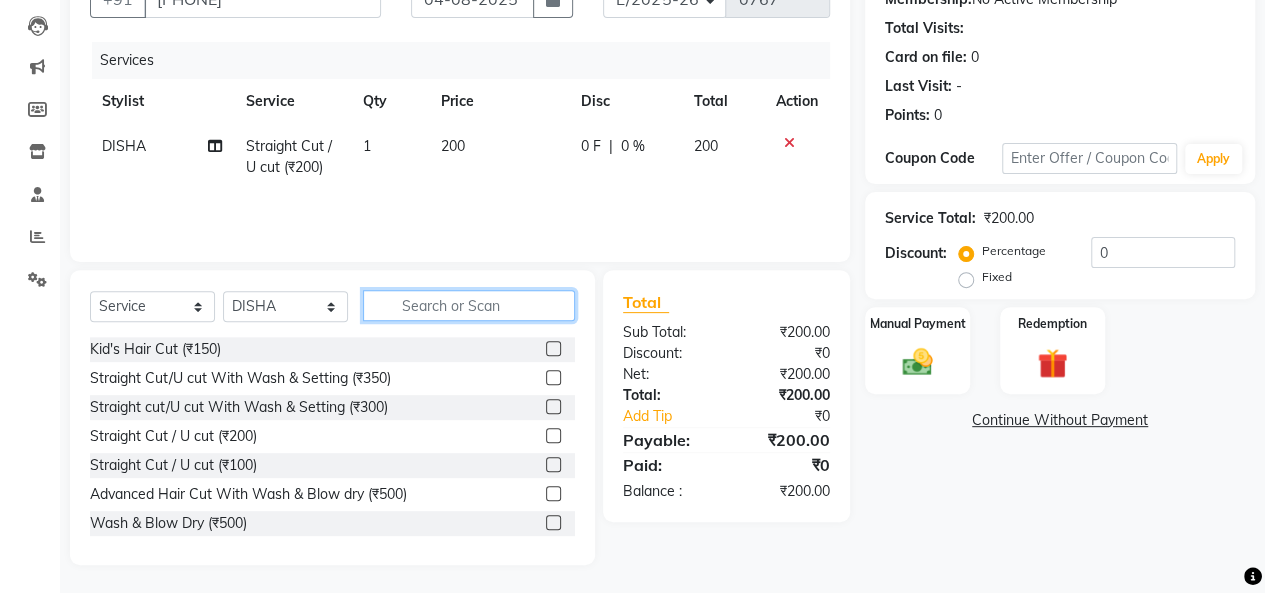 click 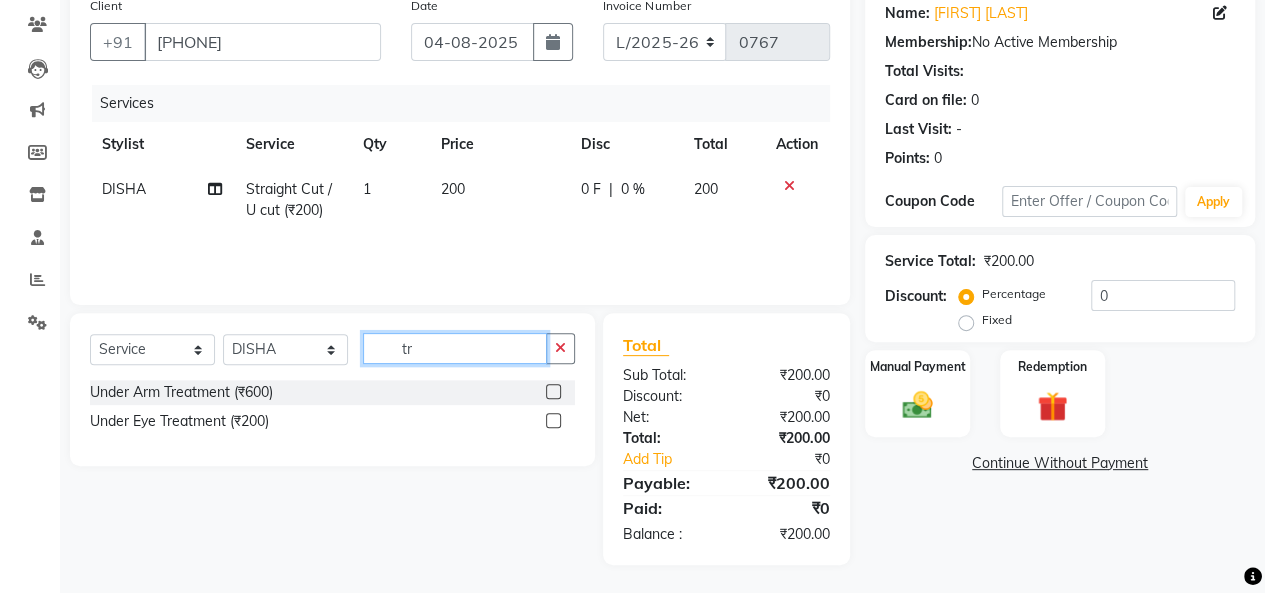 scroll, scrollTop: 206, scrollLeft: 0, axis: vertical 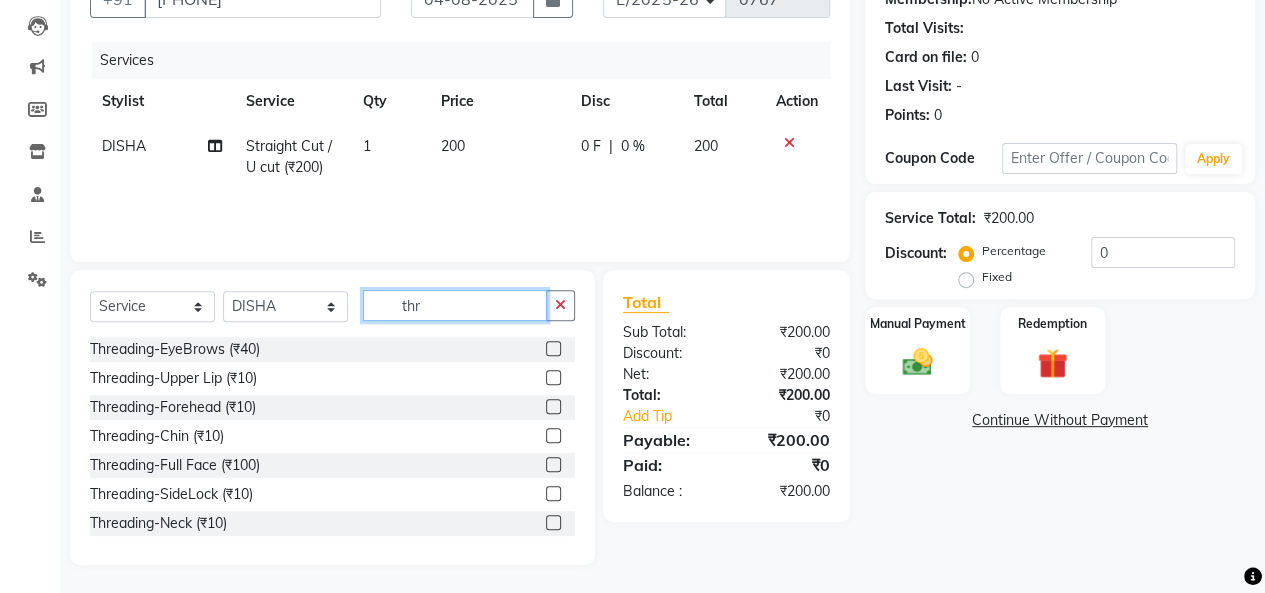 type on "thr" 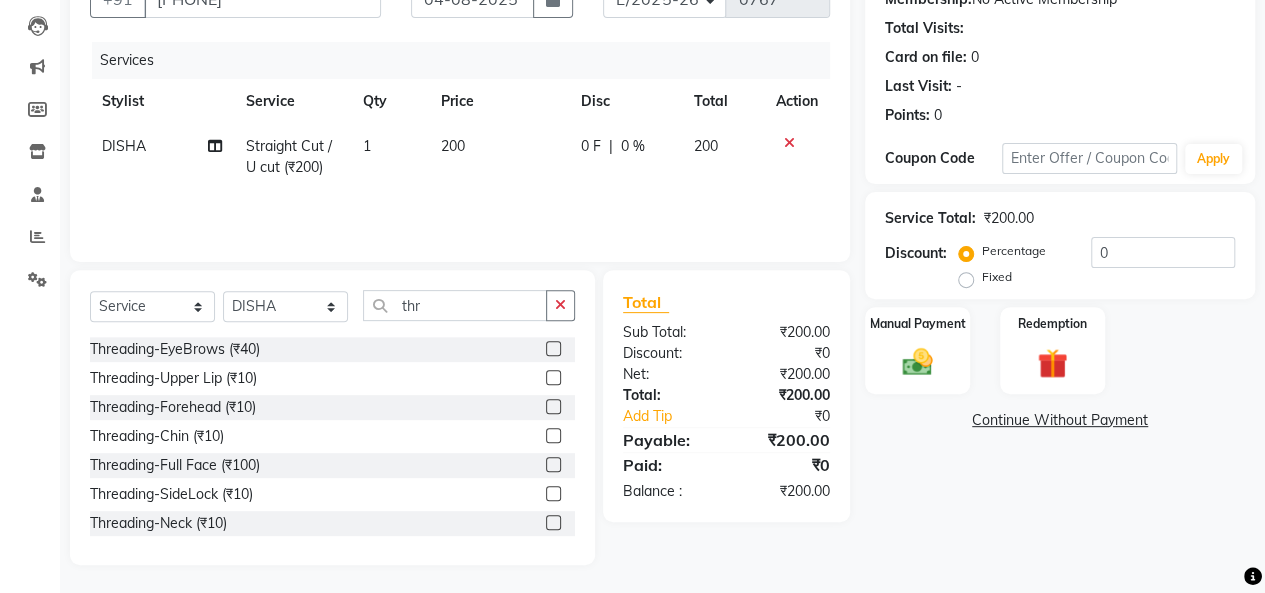 click 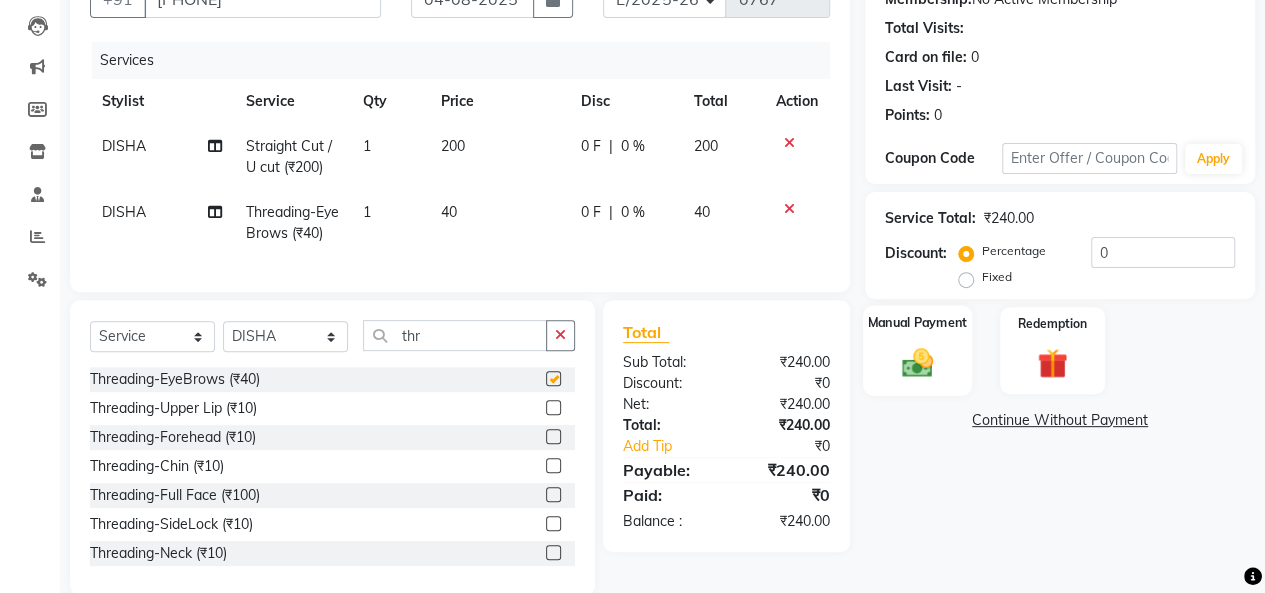 checkbox on "false" 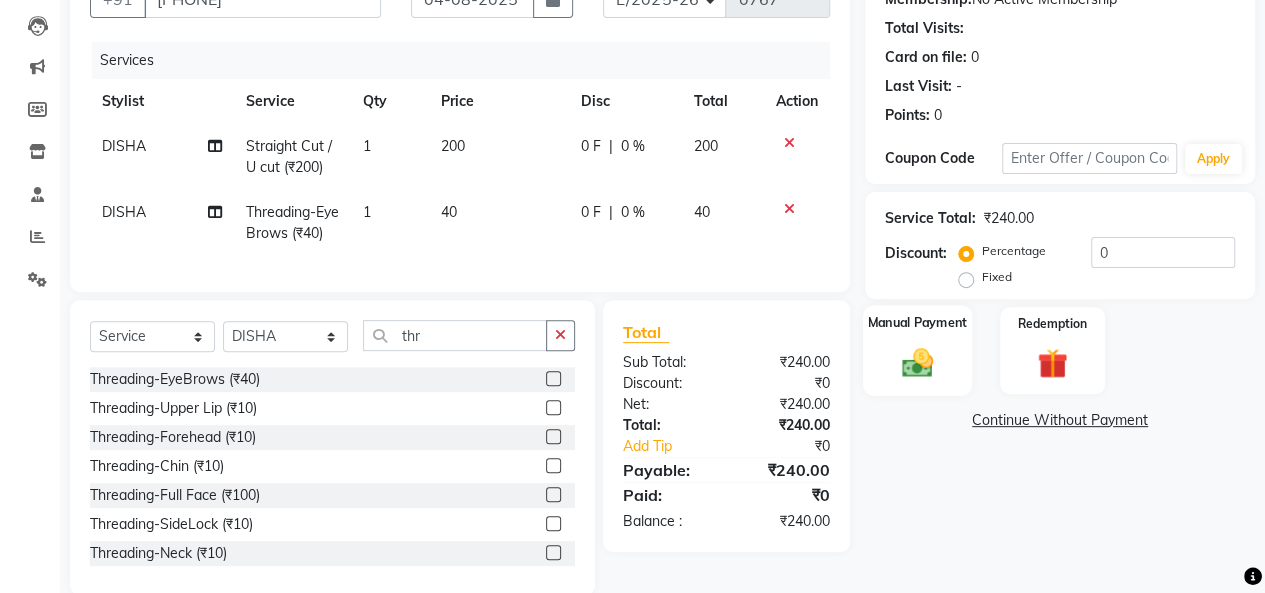 click 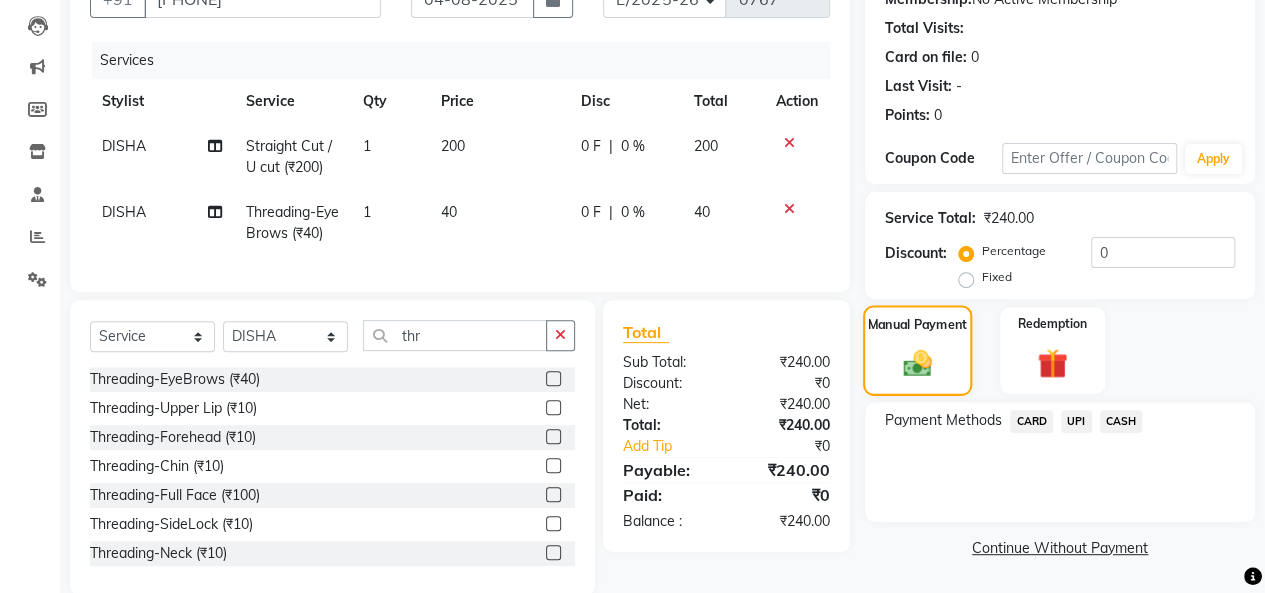scroll, scrollTop: 252, scrollLeft: 0, axis: vertical 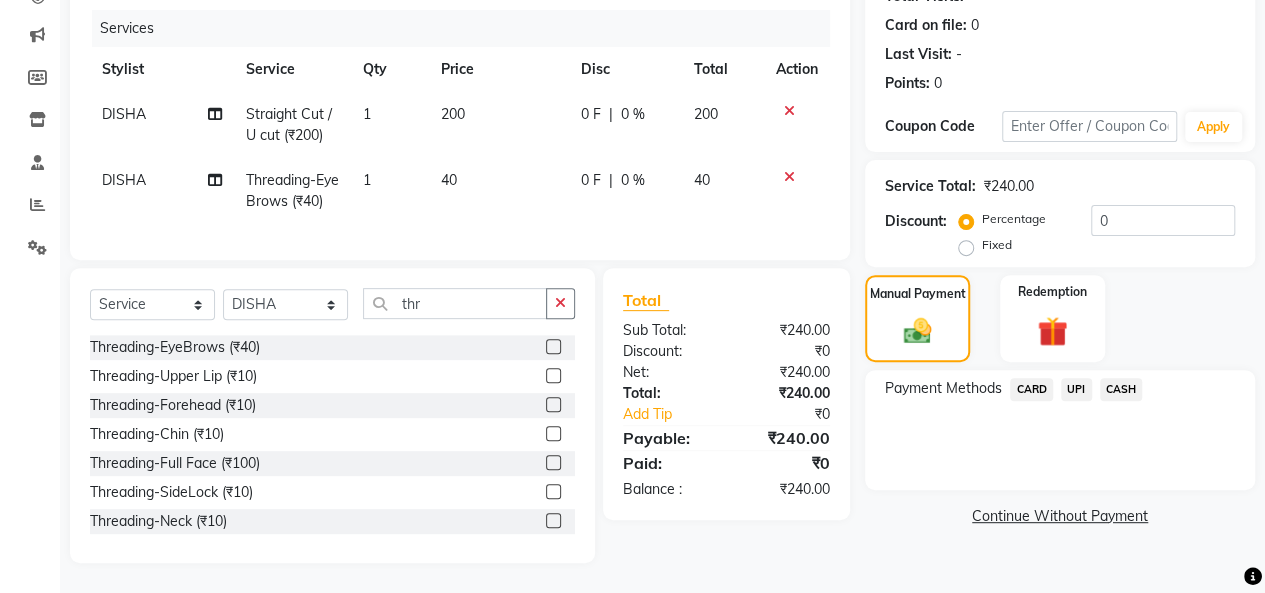click on "CASH" 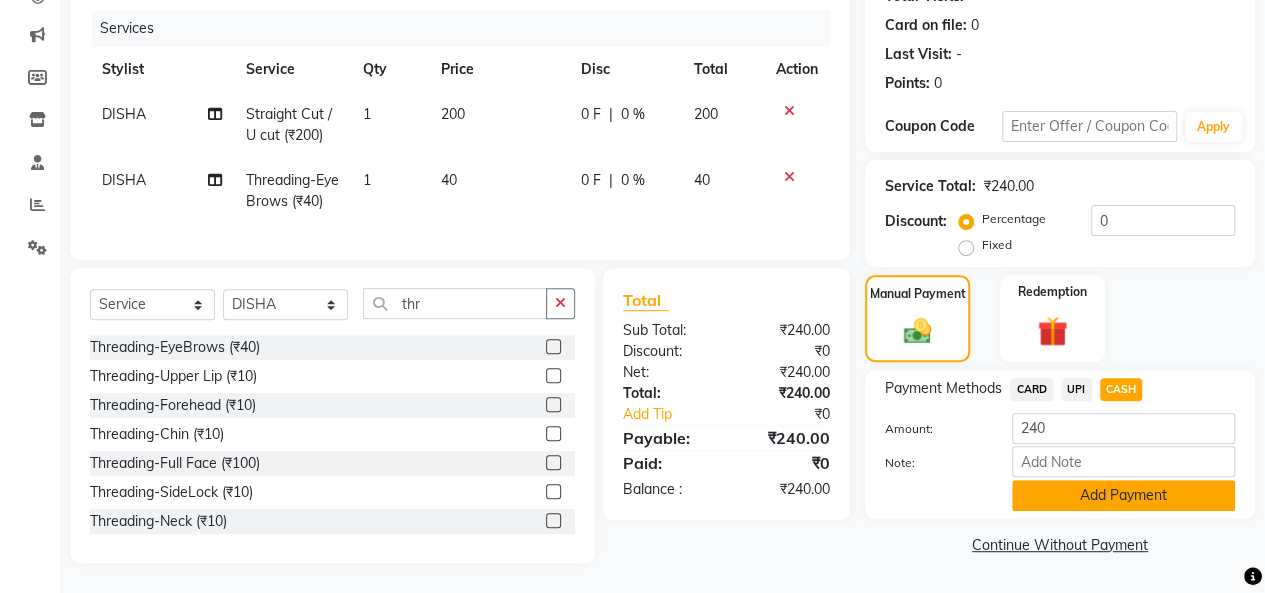 click on "Add Payment" 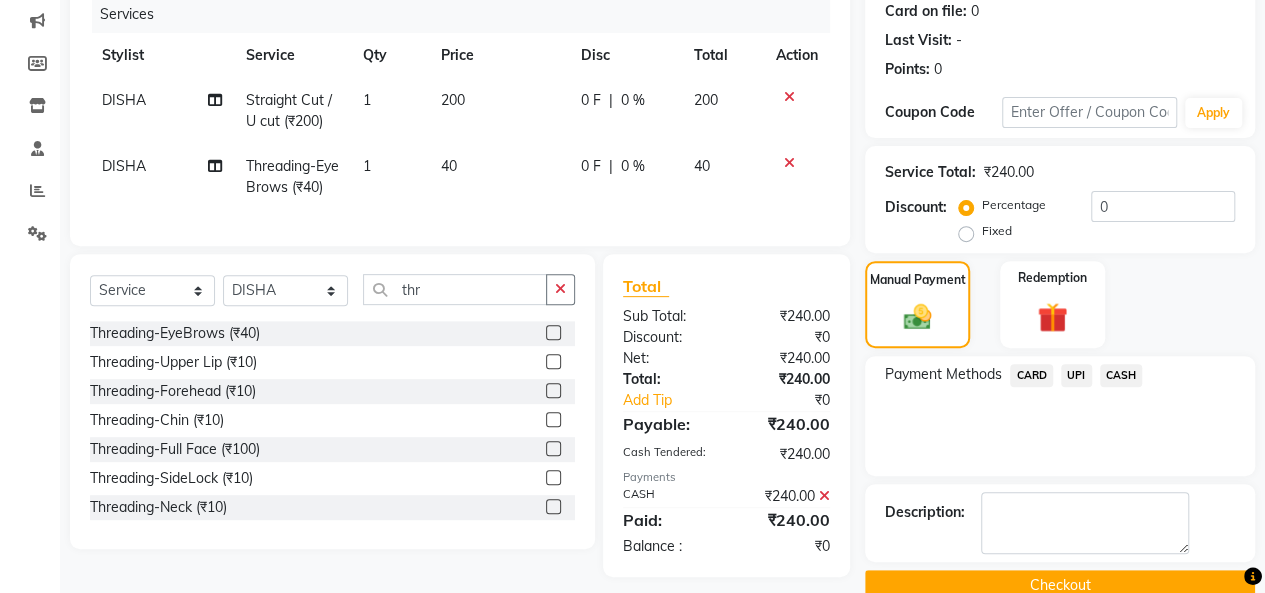 scroll, scrollTop: 288, scrollLeft: 0, axis: vertical 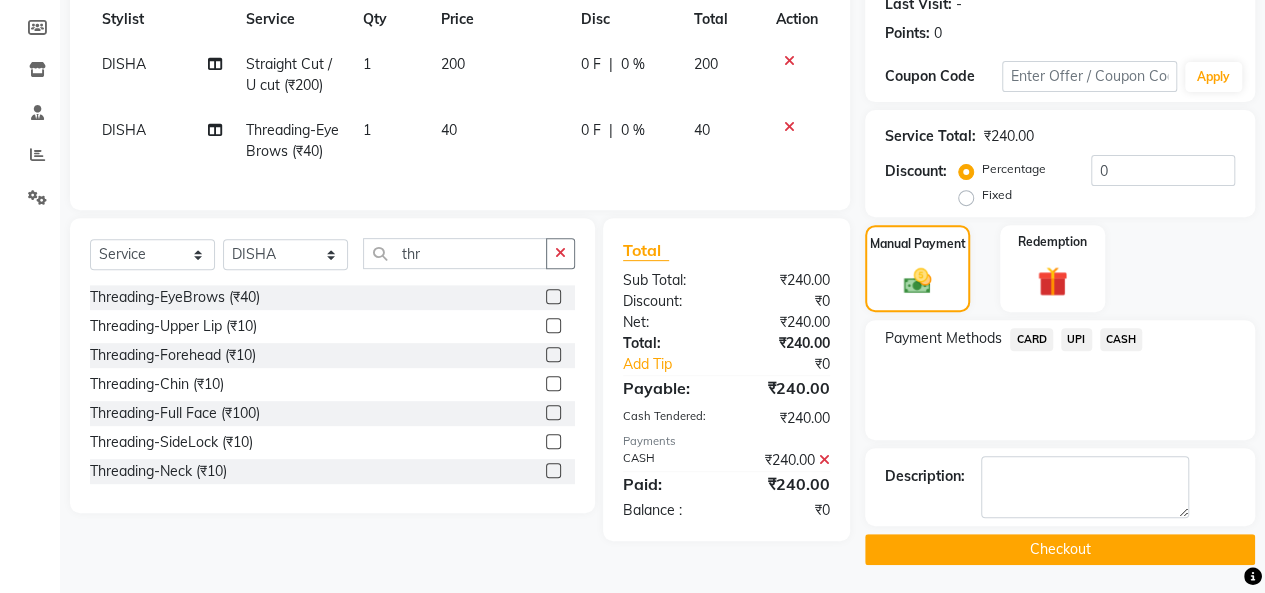 click on "Checkout" 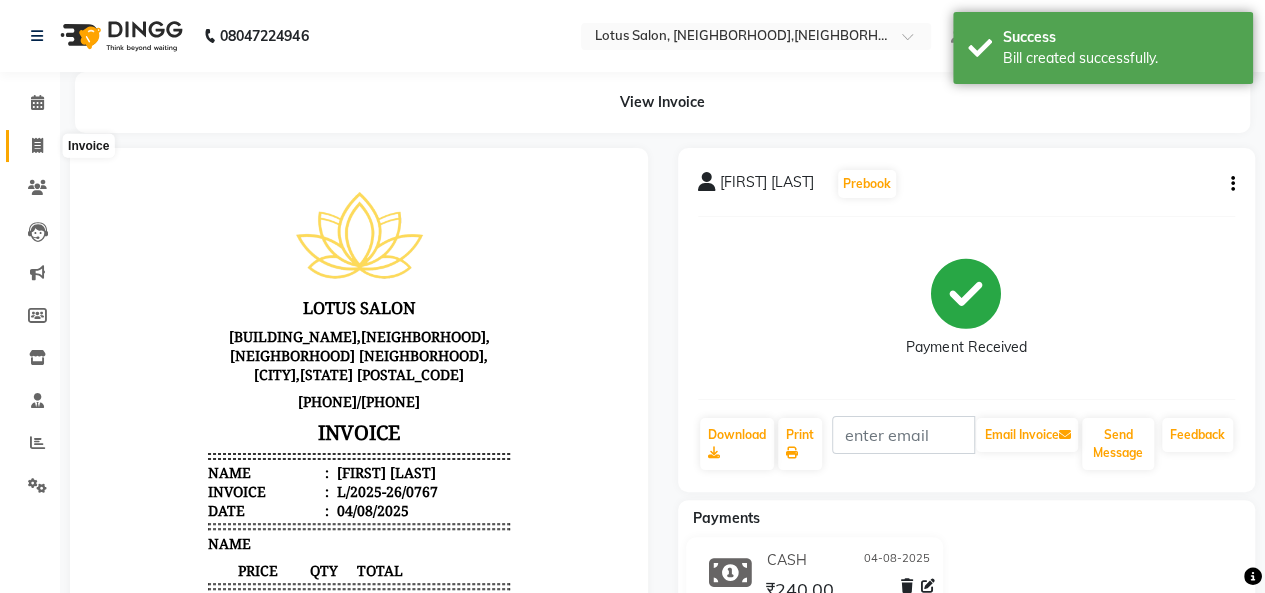 scroll, scrollTop: 0, scrollLeft: 0, axis: both 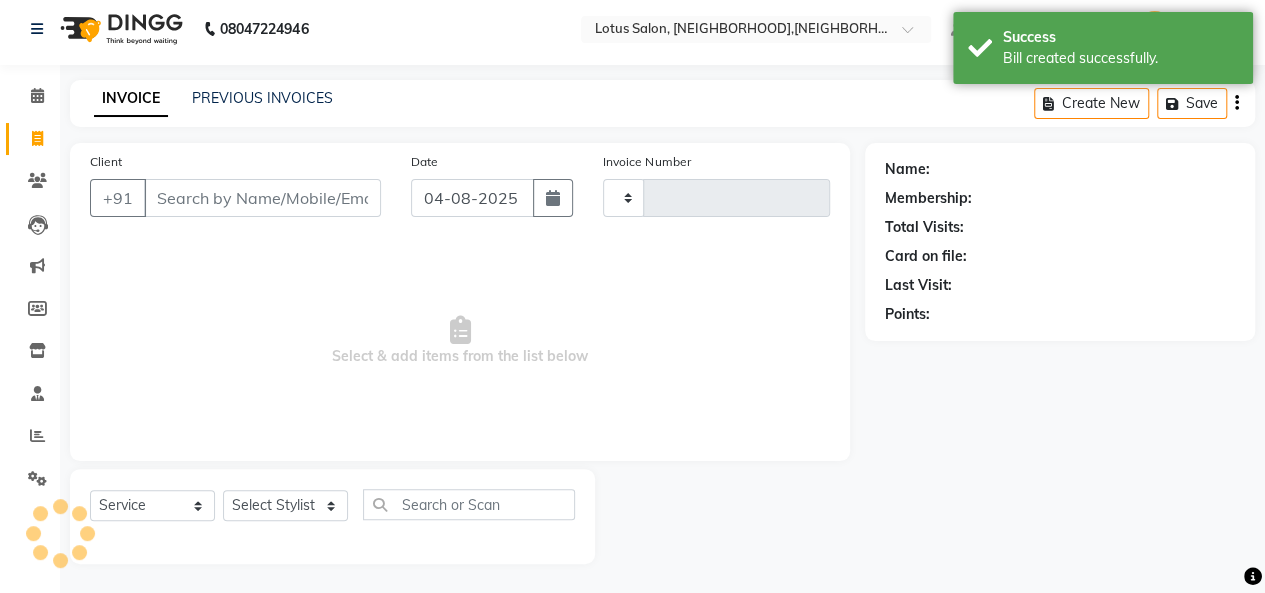 type on "0768" 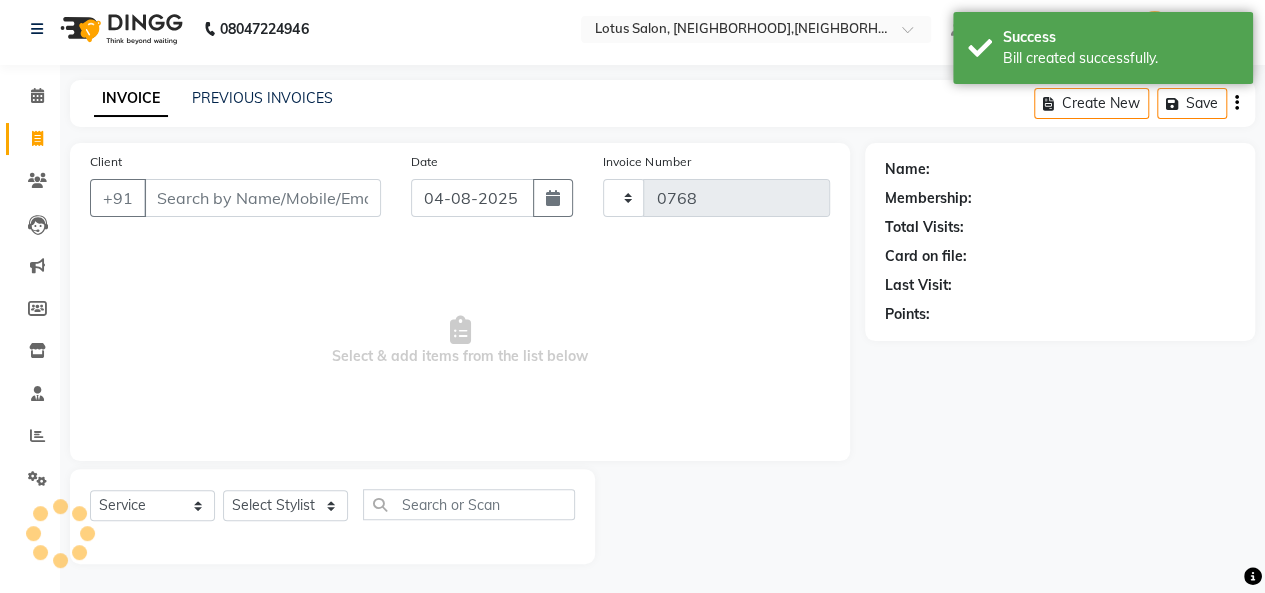 select on "8188" 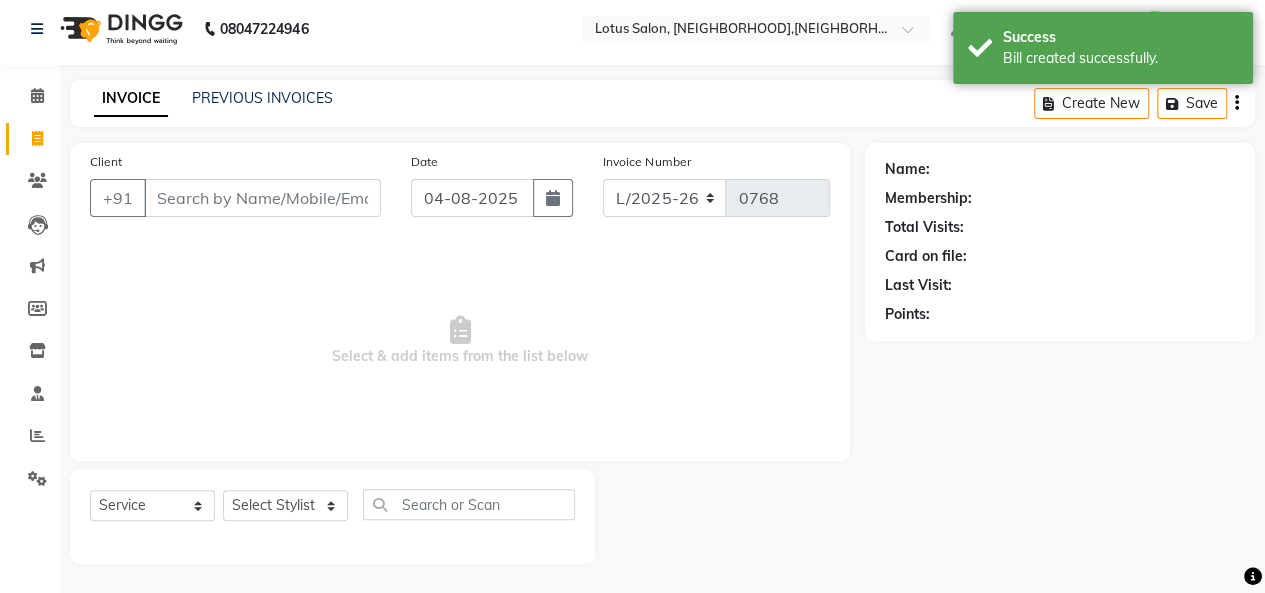 click on "Client" at bounding box center [262, 198] 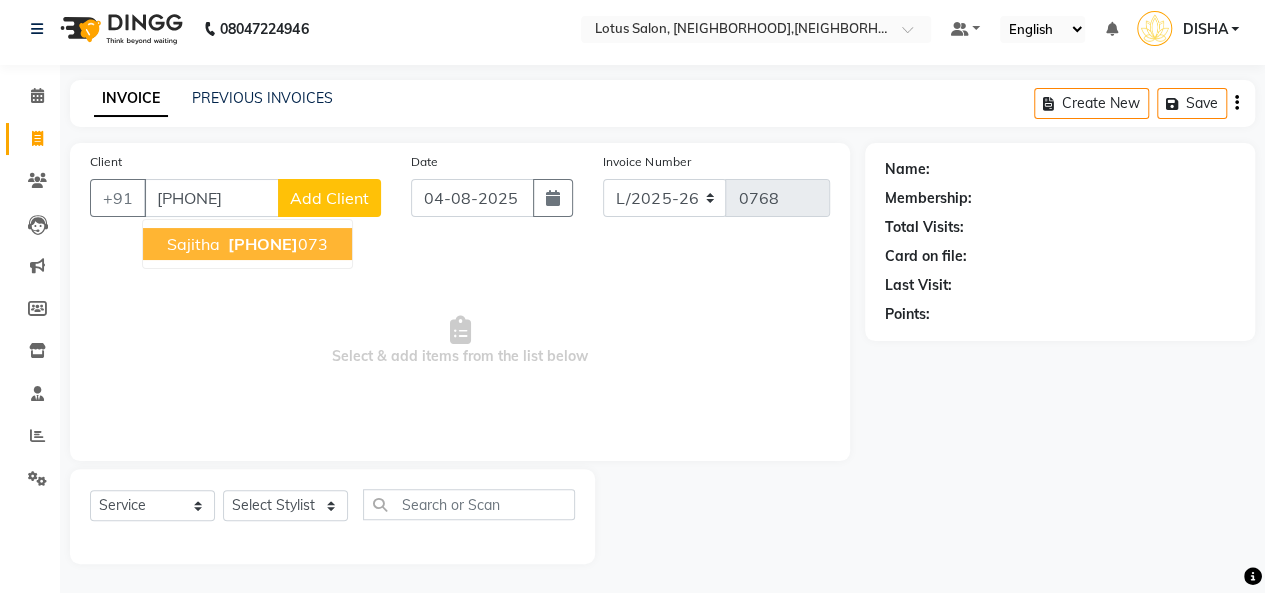 click on "[LAST]   [PHONE]" at bounding box center [247, 244] 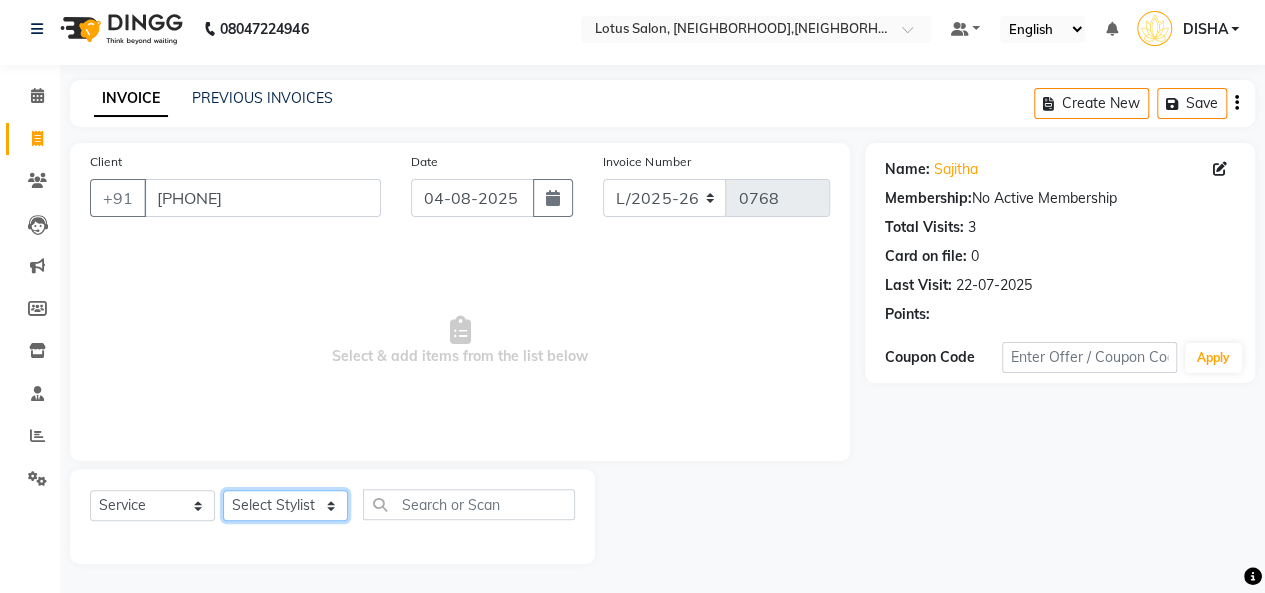 click on "Select Stylist DISHA Kshema Mahima Naflin Ranjini Shahanas" 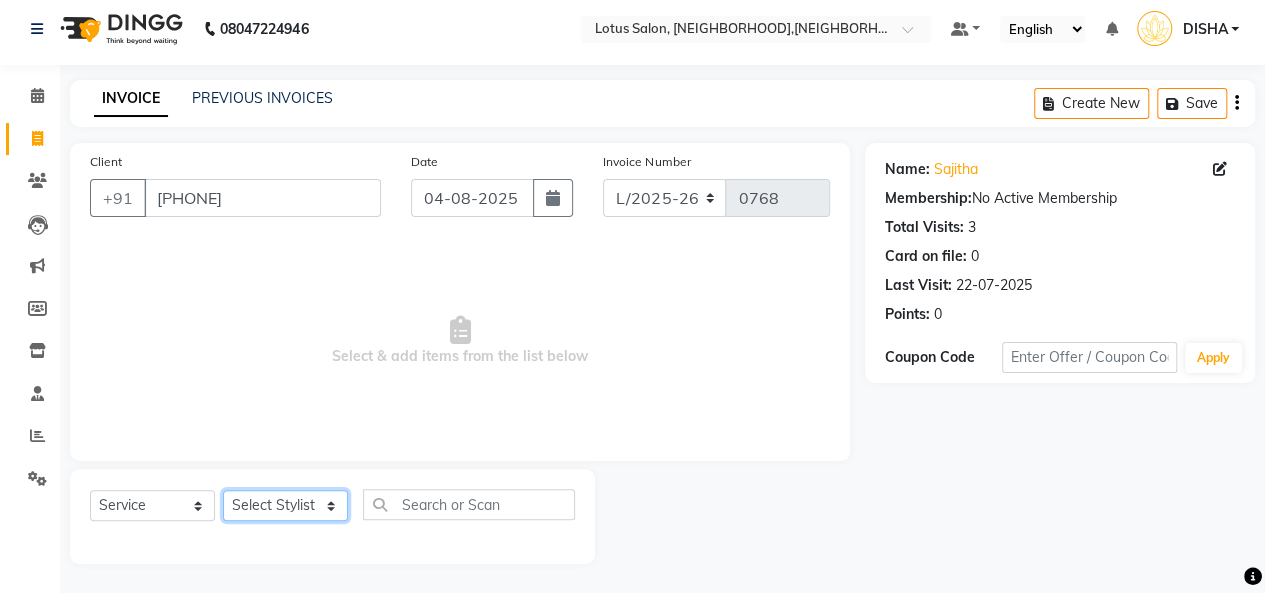 select on "80120" 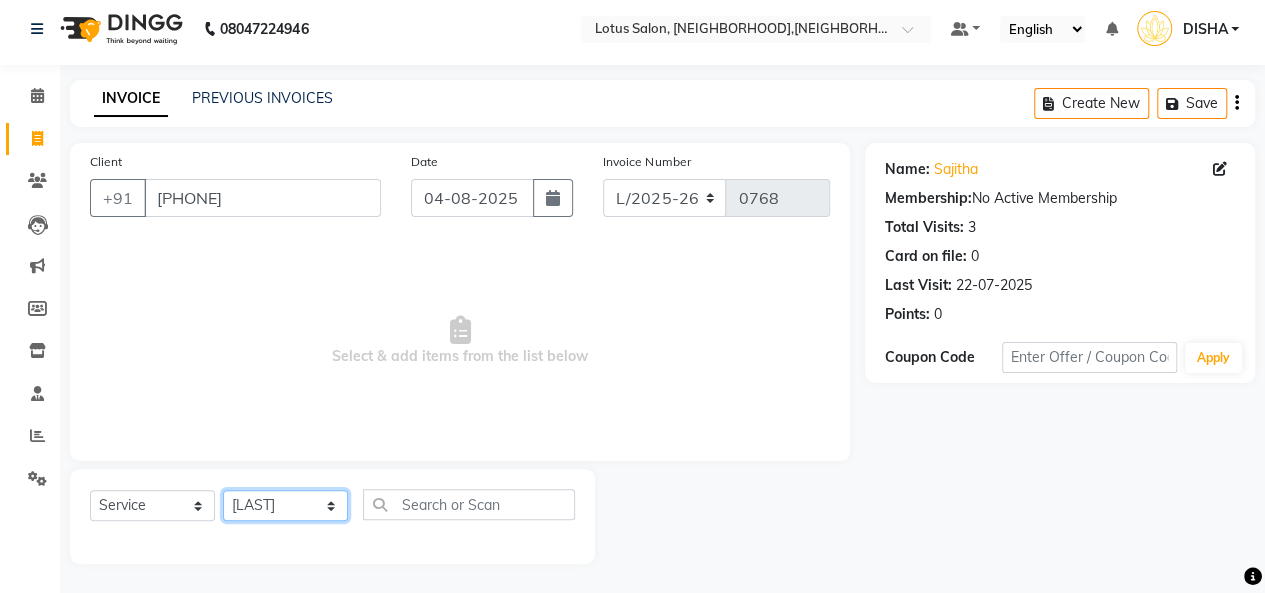 click on "Select Stylist DISHA Kshema Mahima Naflin Ranjini Shahanas" 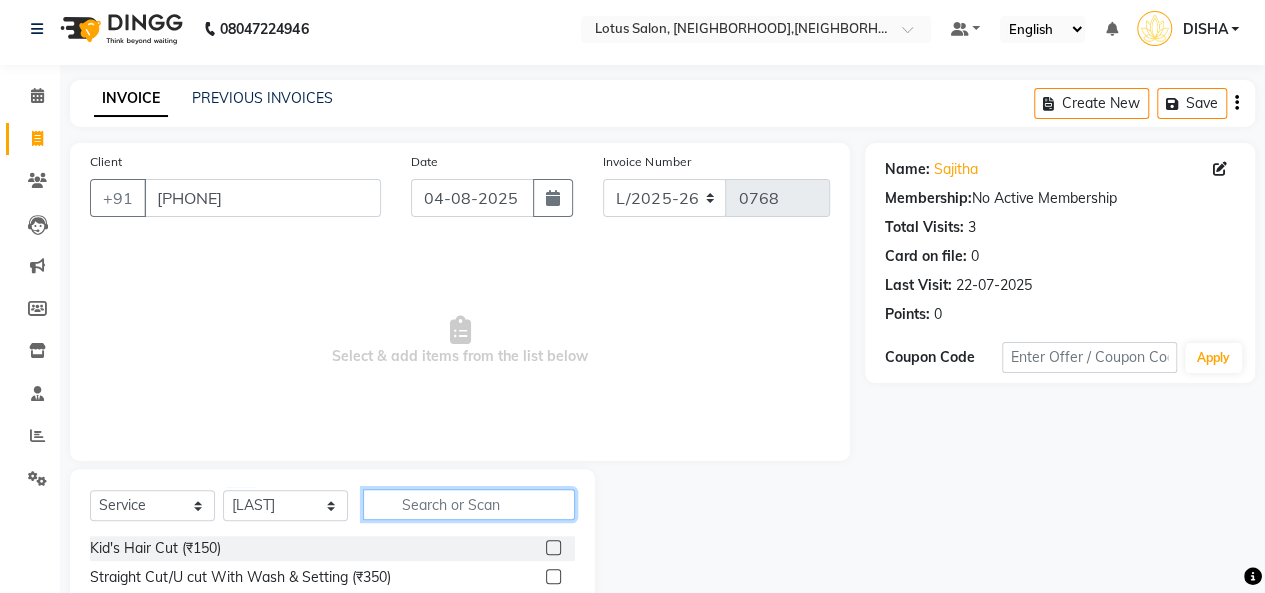 click 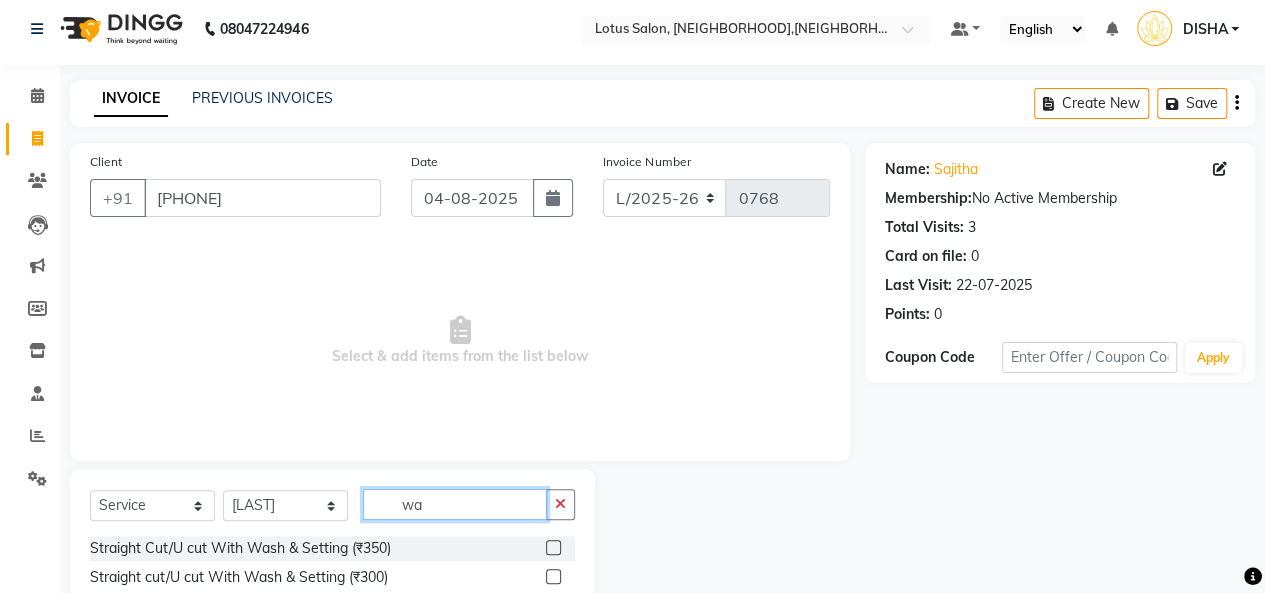 scroll, scrollTop: 207, scrollLeft: 0, axis: vertical 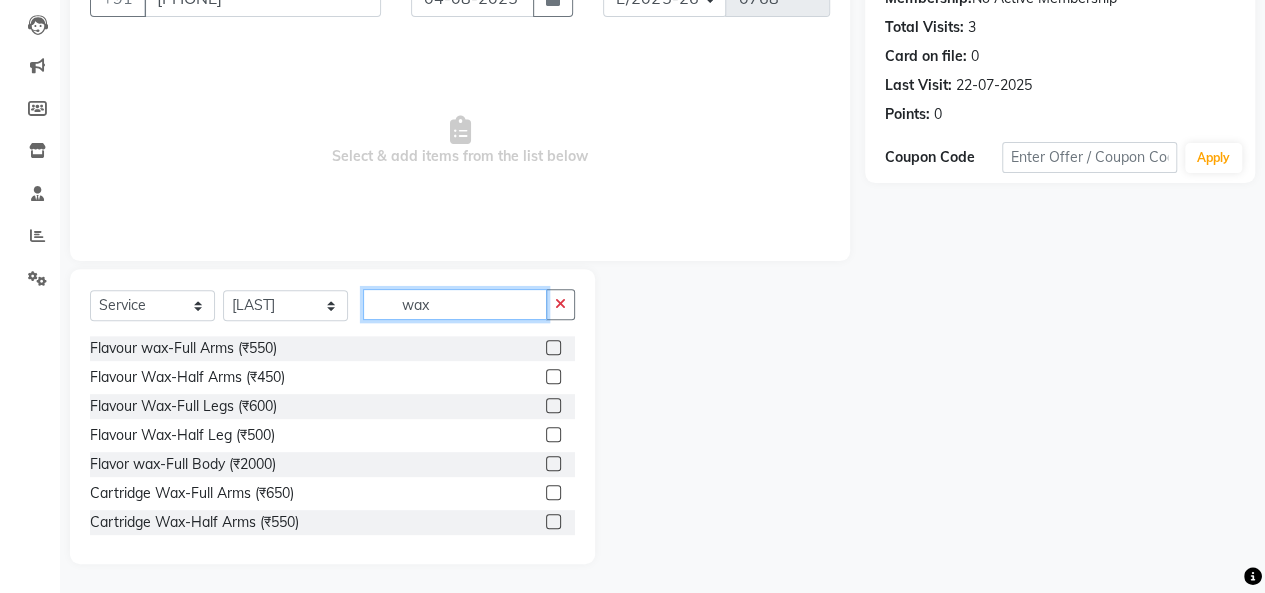 type on "wax" 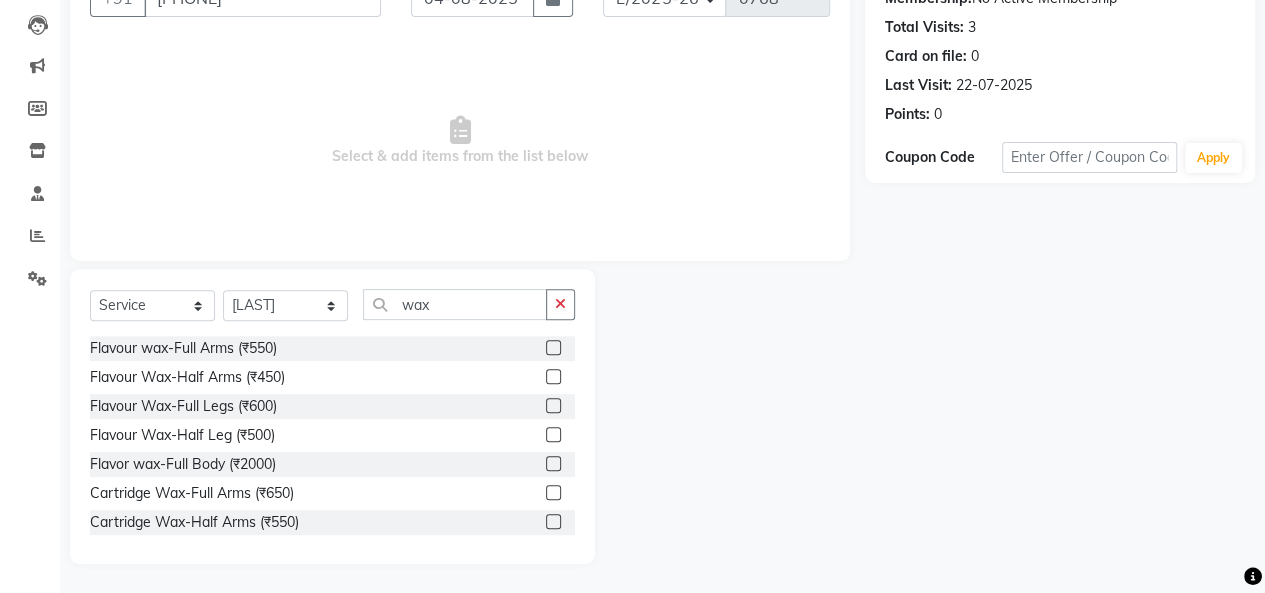 click 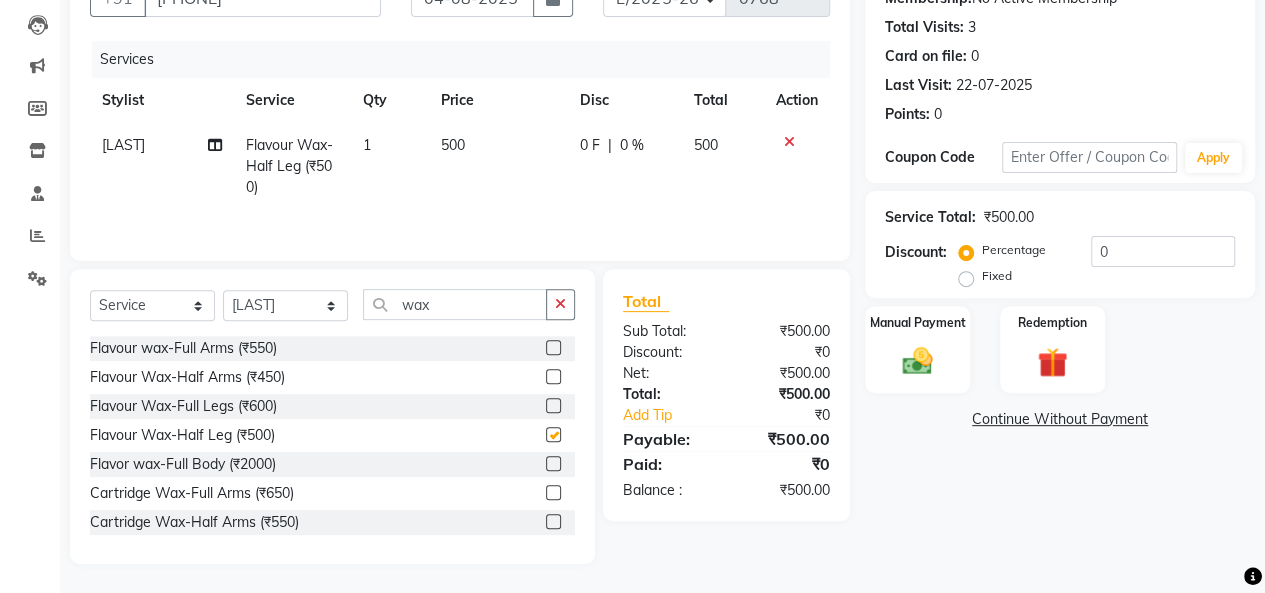 checkbox on "false" 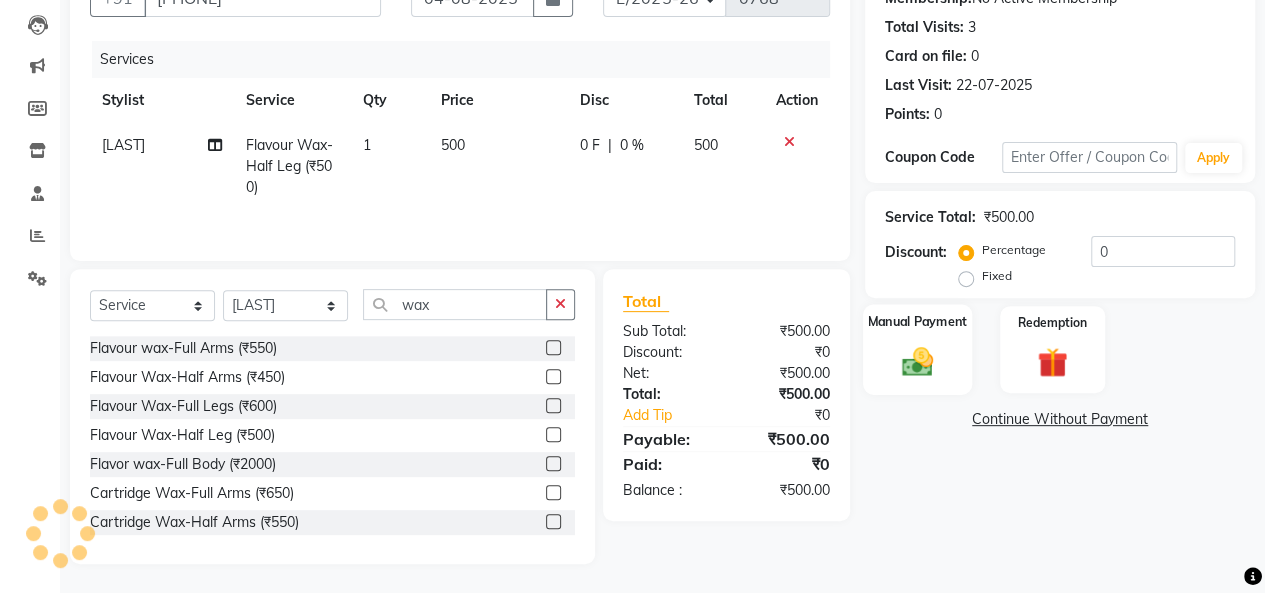 click on "Manual Payment" 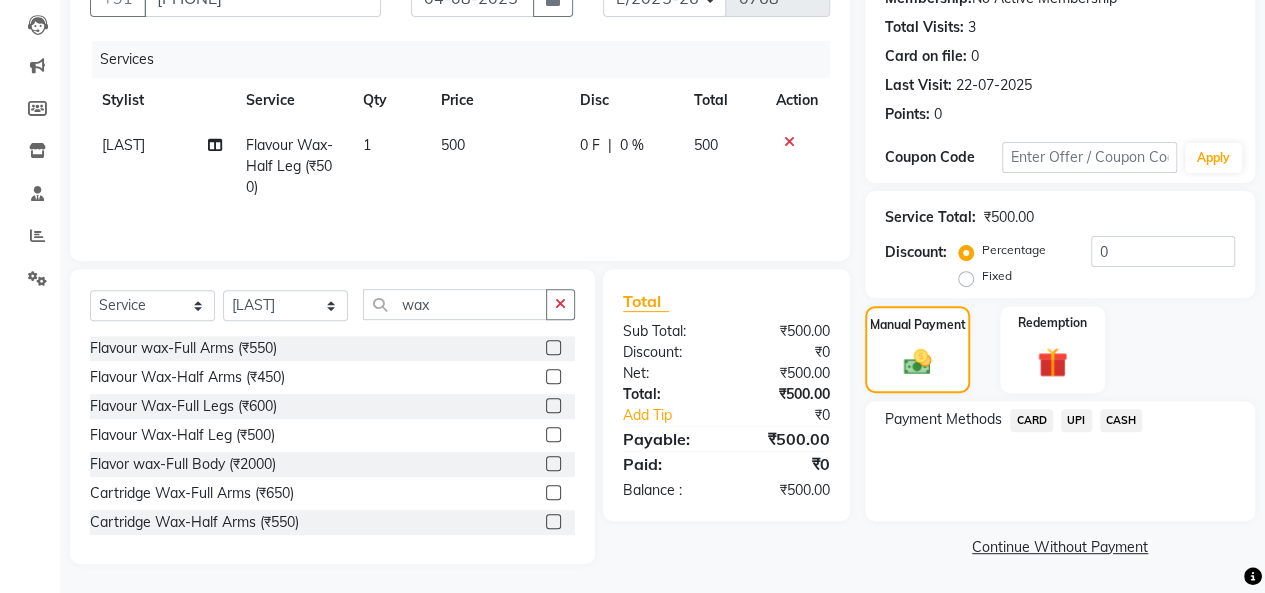 click on "CASH" 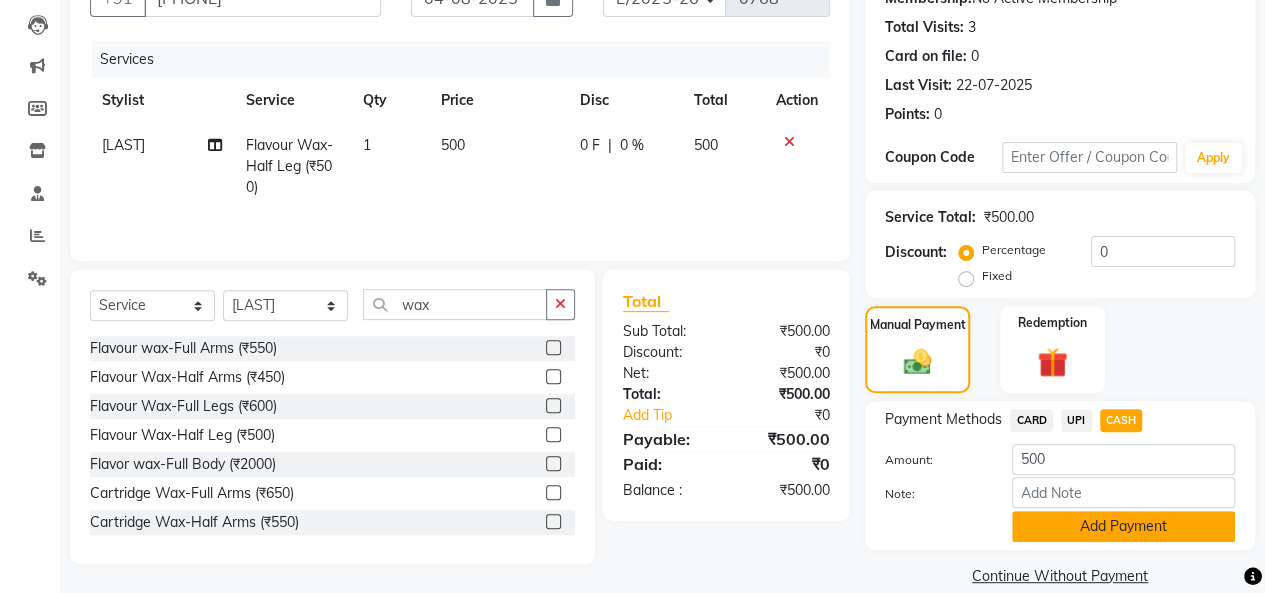 click on "Add Payment" 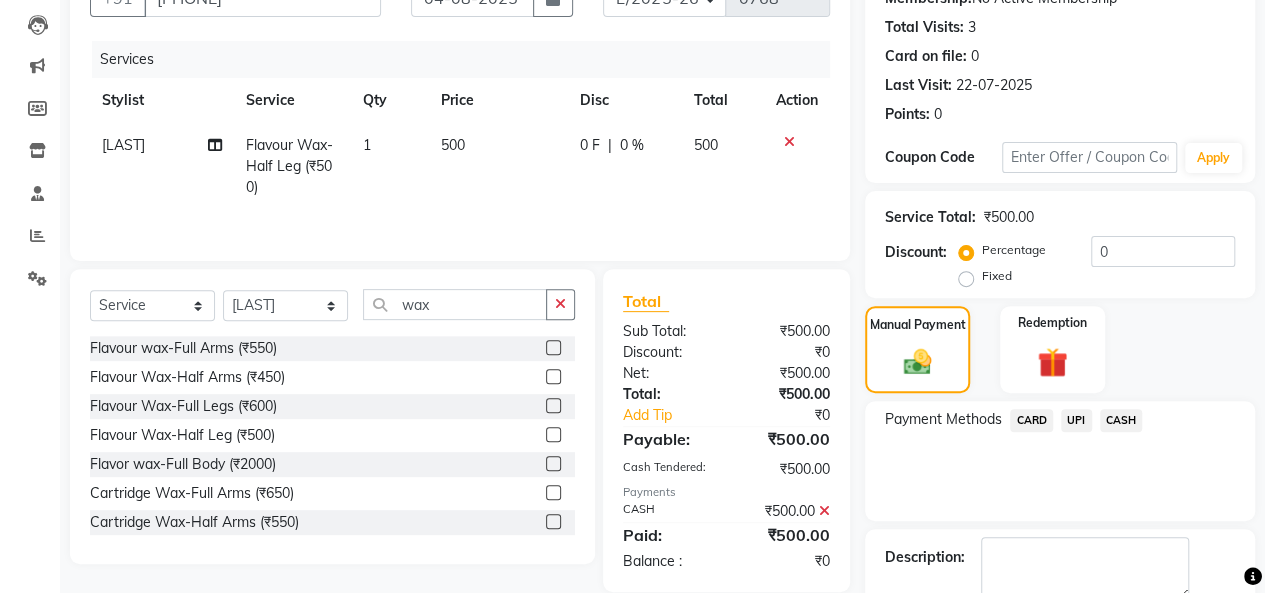 scroll, scrollTop: 288, scrollLeft: 0, axis: vertical 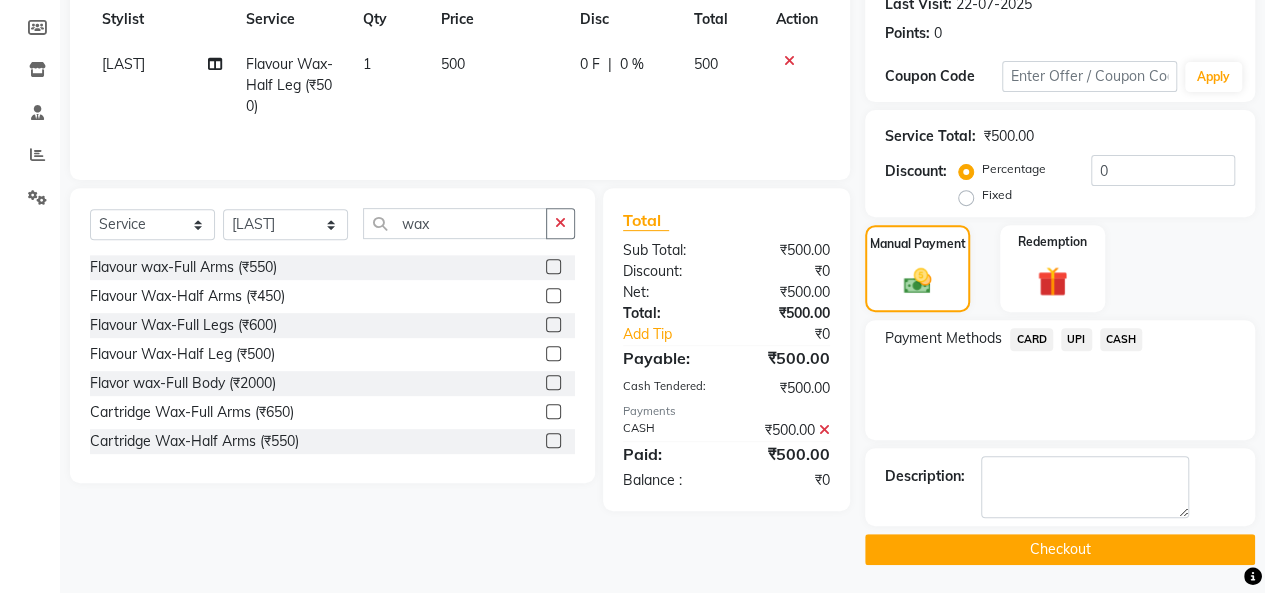 click on "Checkout" 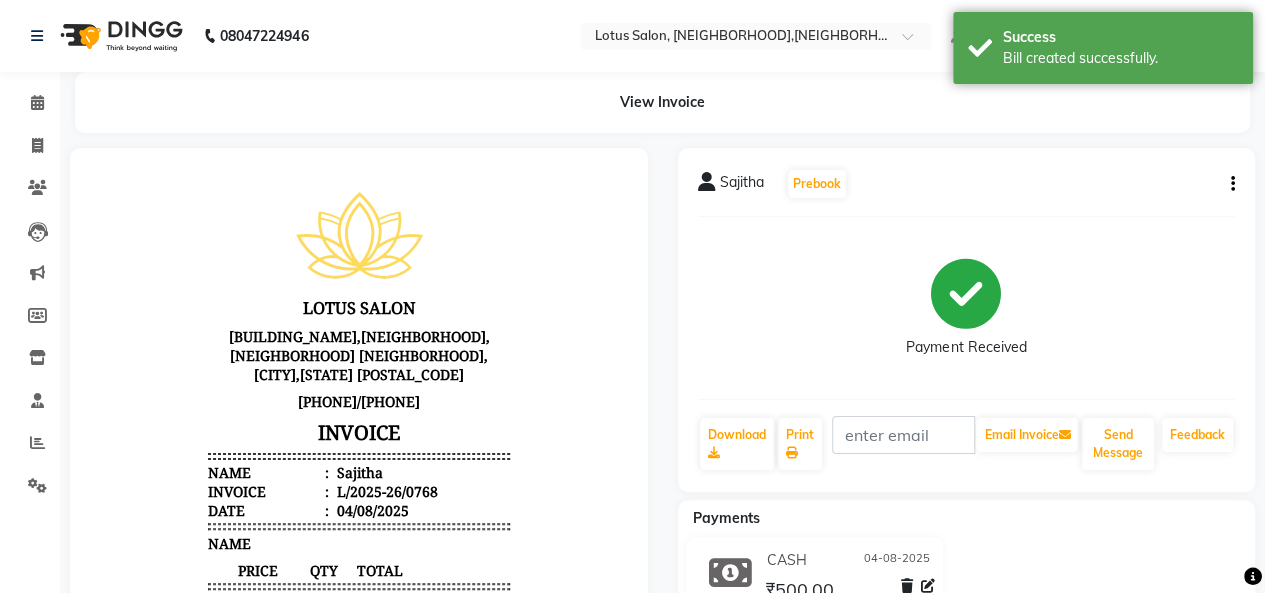 scroll, scrollTop: 0, scrollLeft: 0, axis: both 